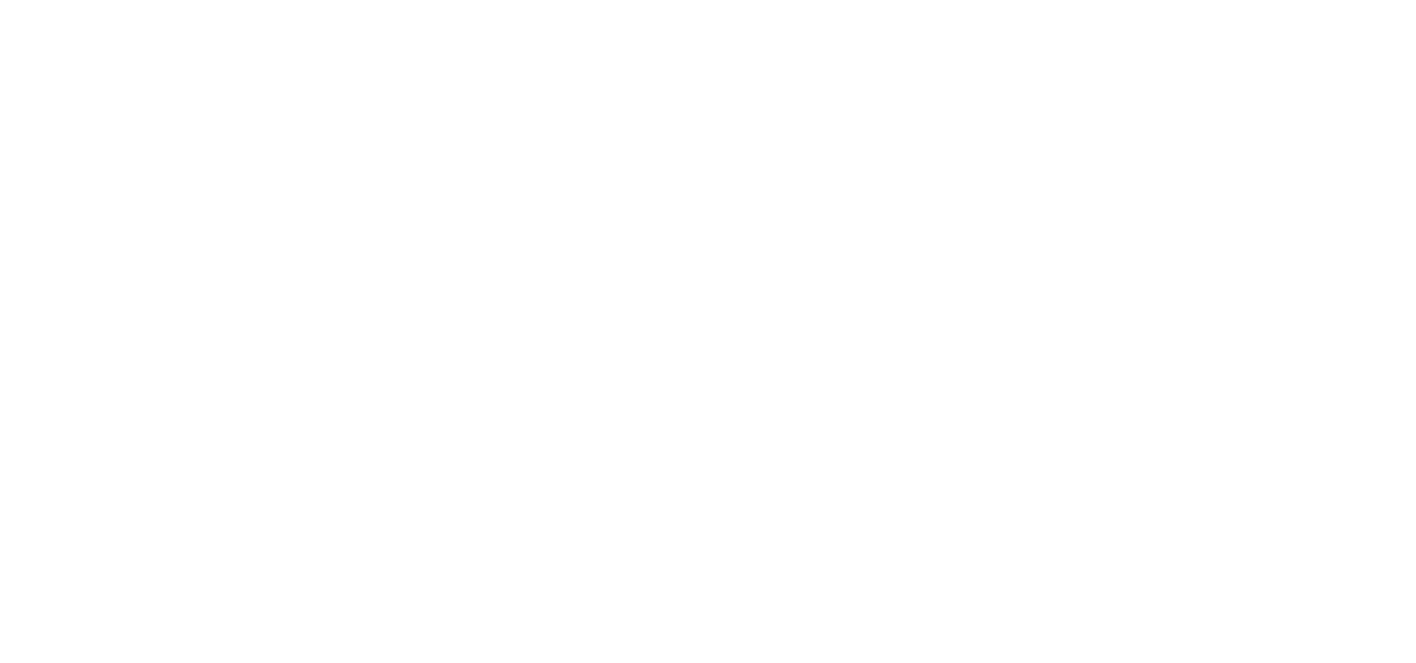 scroll, scrollTop: 0, scrollLeft: 0, axis: both 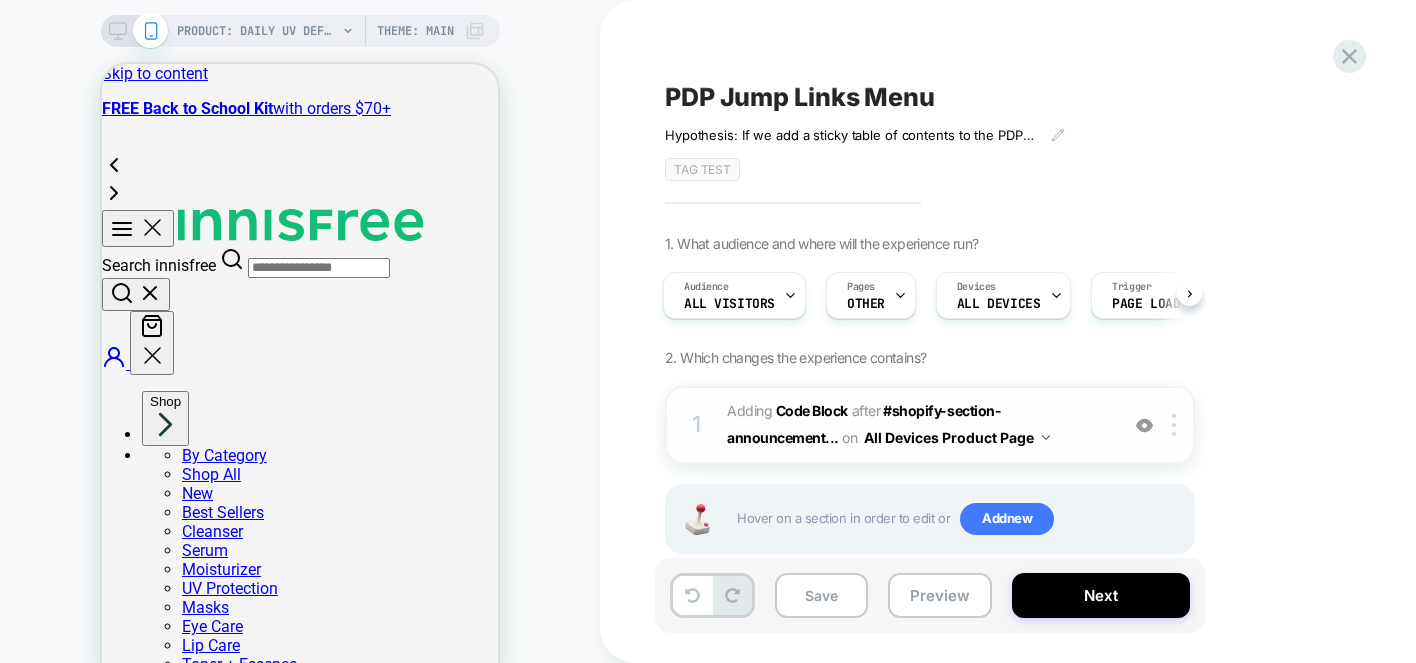 click on "Adding   Code Block   AFTER #shopify-section-announcement... #shopify-section-announcement-bar > swiper-container   on All Devices Product Page" at bounding box center [917, 425] 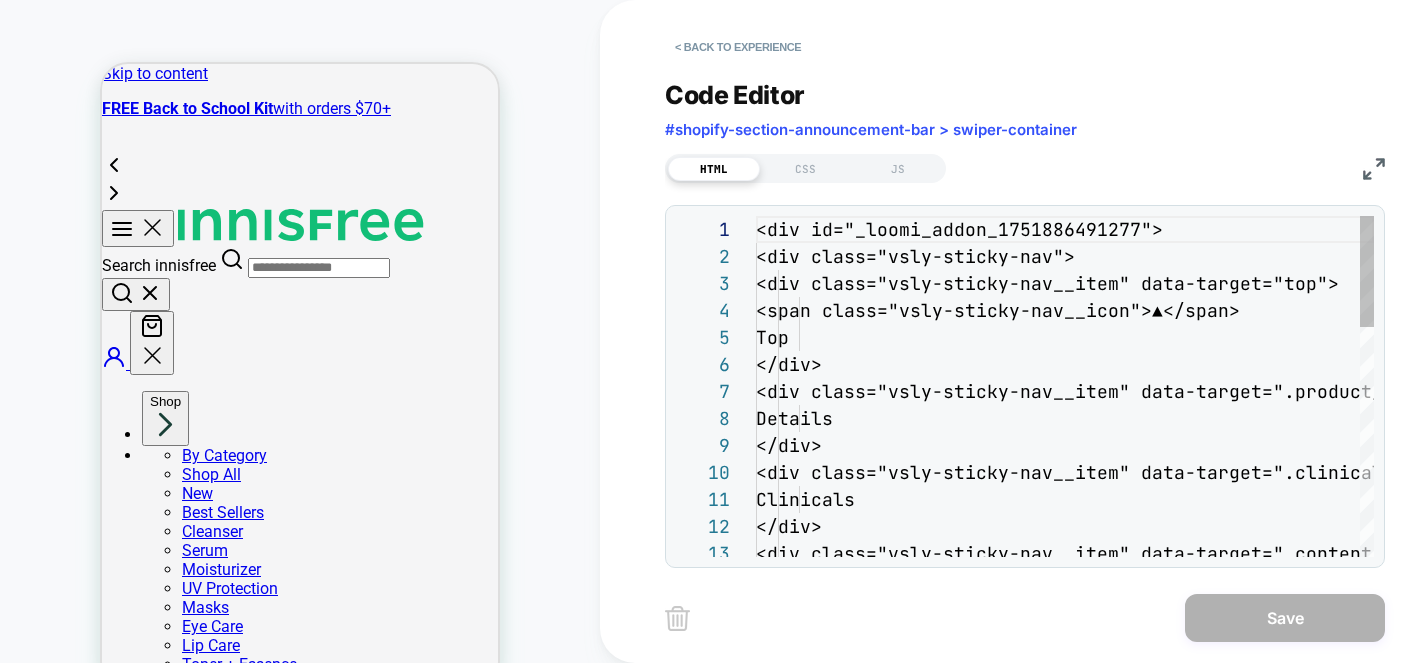 scroll, scrollTop: 270, scrollLeft: 0, axis: vertical 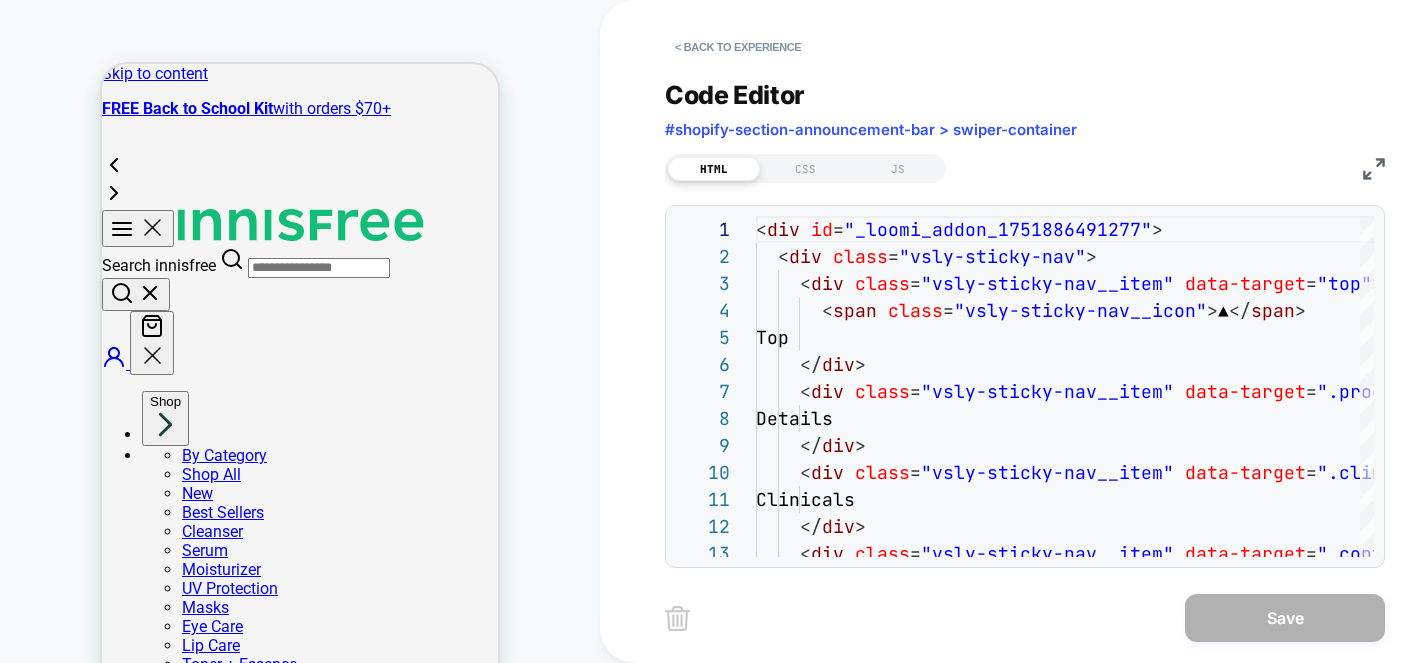 click at bounding box center [1374, 169] 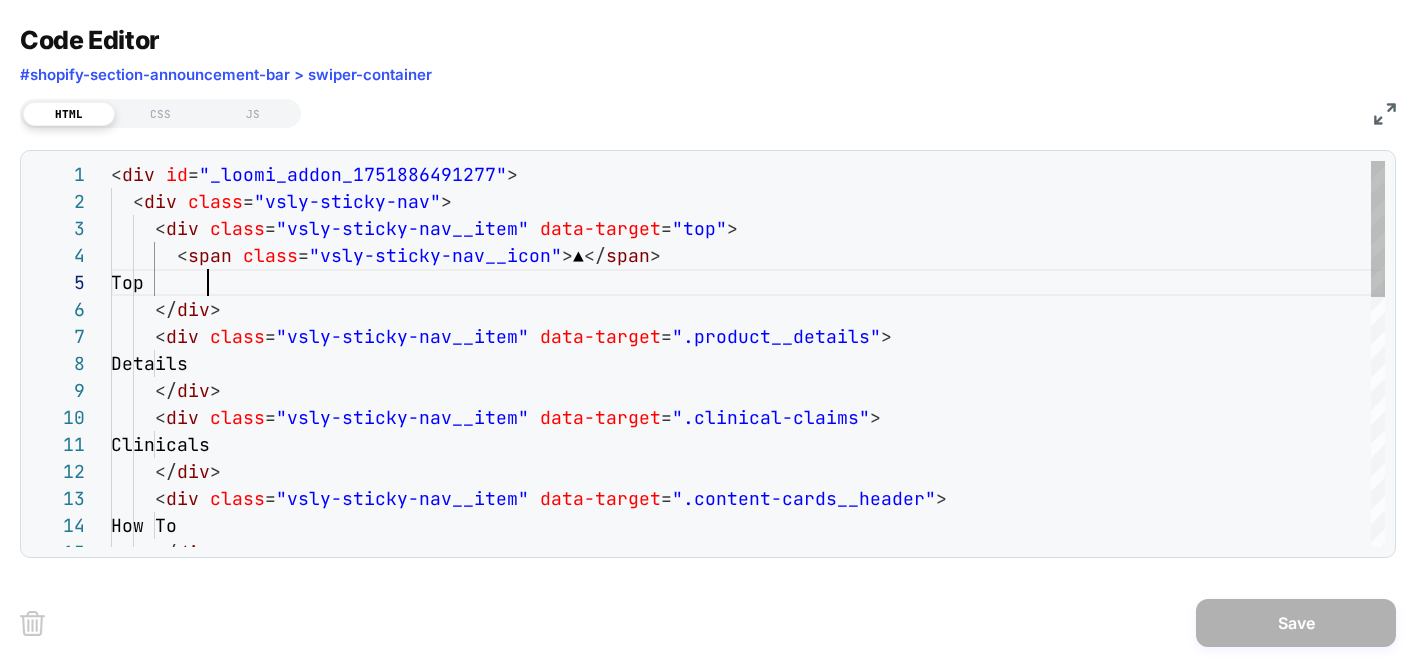 click on "< div   id = "_loomi_addon_1751886491277" >    < div   class = "vsly-sticky-nav" >      < div   class = "vsly-sticky-nav__item"   data-target = "top" >        < span   class = "vsly-sticky-nav__icon" > ▲ </ span >       Top      </ div >      < div   class = "vsly-sticky-nav__item"   data-target = ".product__details" >       Details      </ div >      < div   class = "vsly-sticky-nav__item"   data-target = ".clinical-claims" >       Clinicals      </ div >      < div   class = "vsly-sticky-nav__item"   data-target = ".content-cards__header" >       How To      </ div >" at bounding box center (748, 705) 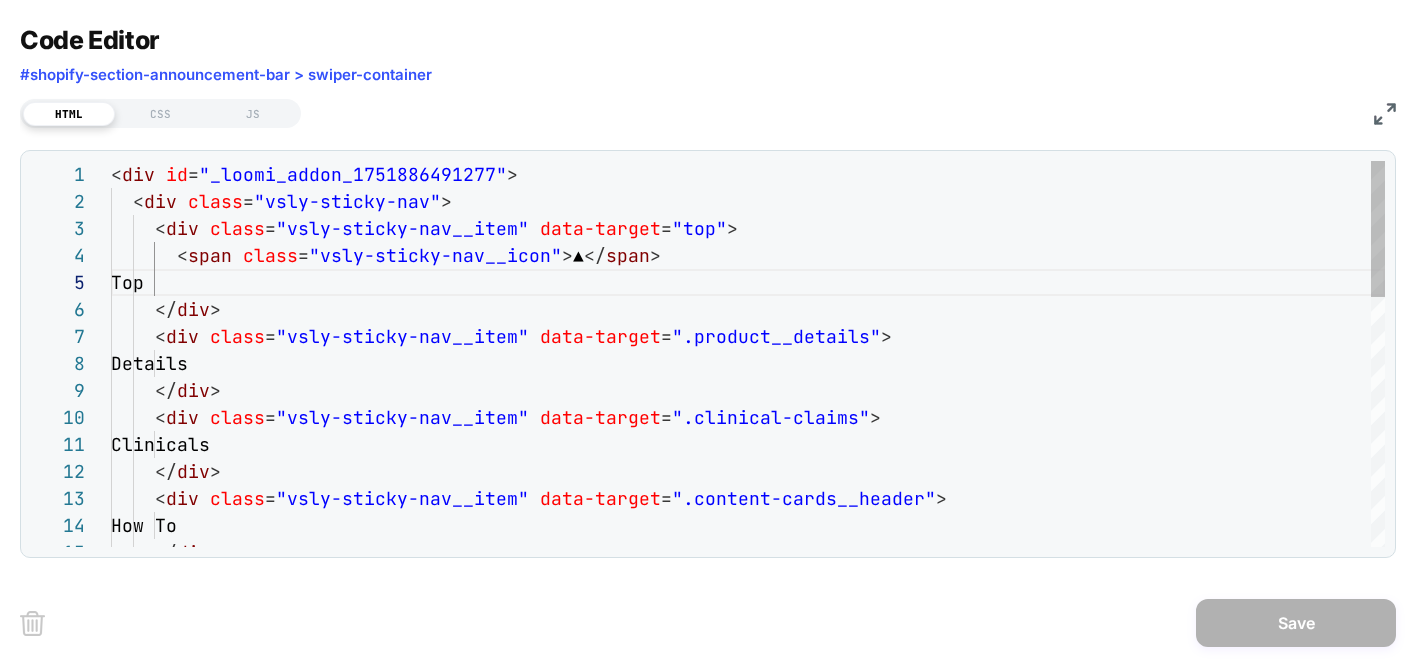 click on "< div   id = "_loomi_addon_1751886491277" >    < div   class = "vsly-sticky-nav" >      < div   class = "vsly-sticky-nav__item"   data-target = "top" >        < span   class = "vsly-sticky-nav__icon" > ▲ </ span >       Top      </ div >      < div   class = "vsly-sticky-nav__item"   data-target = ".product__details" >       Details      </ div >      < div   class = "vsly-sticky-nav__item"   data-target = ".clinical-claims" >       Clinicals      </ div >      < div   class = "vsly-sticky-nav__item"   data-target = ".content-cards__header" >       How To      </ div >" at bounding box center (748, 705) 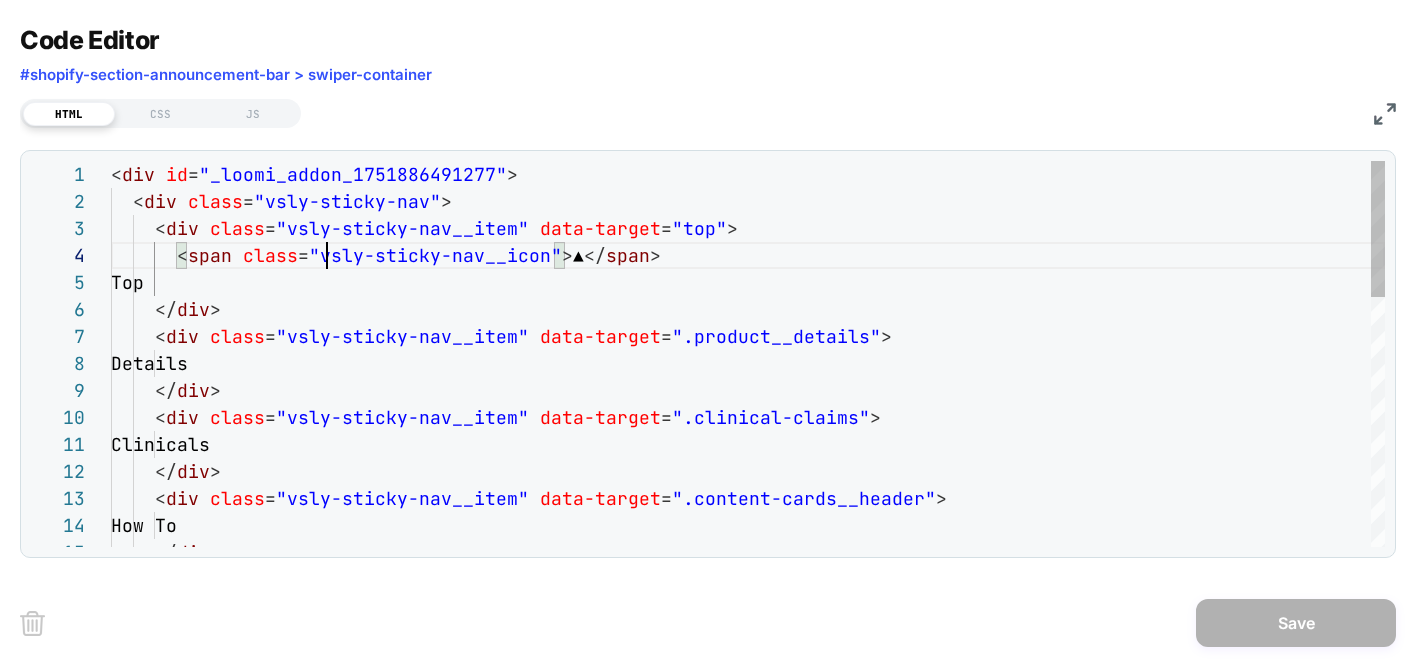 type on "**********" 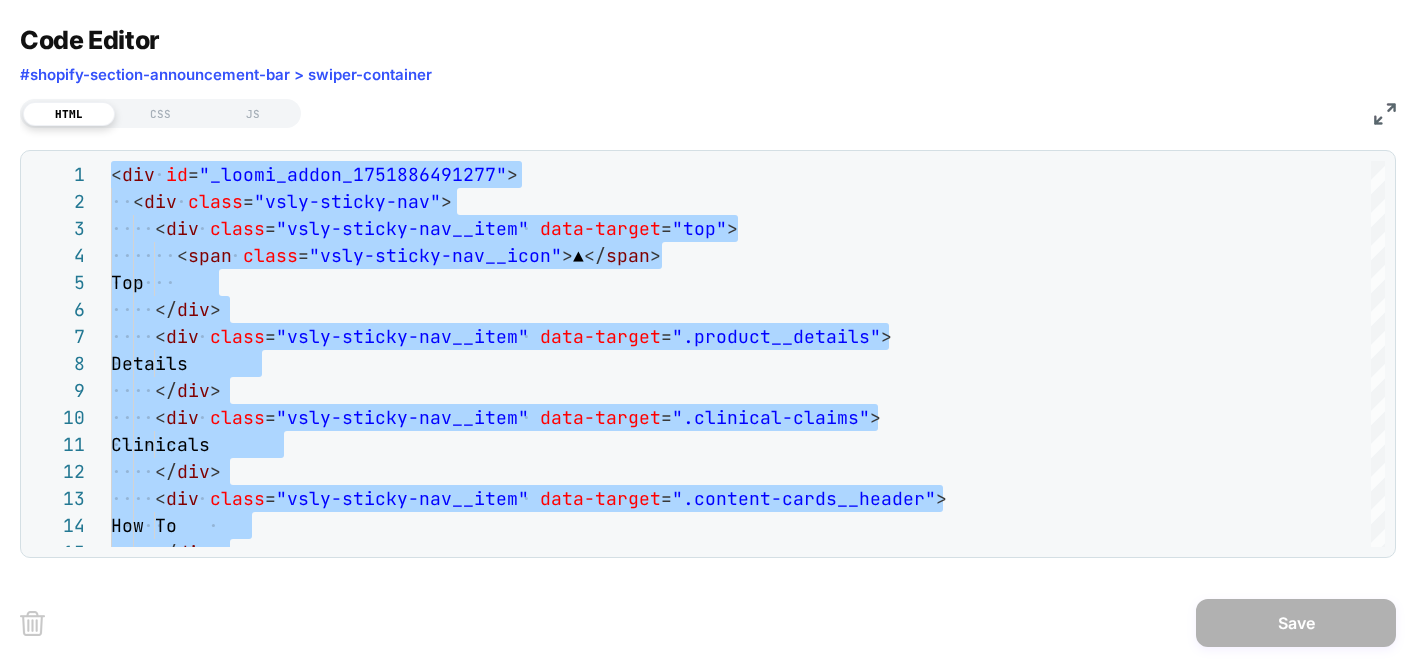 click at bounding box center (1385, 114) 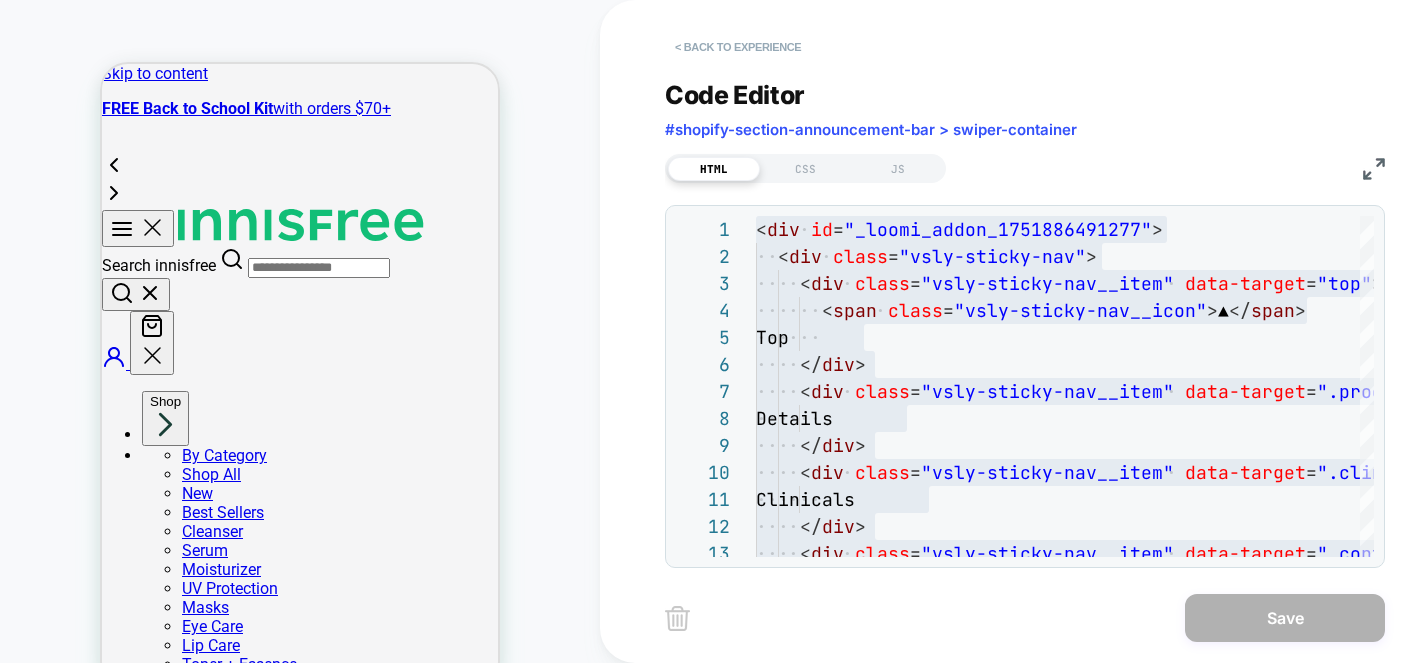 click on "< Back to experience" at bounding box center (738, 47) 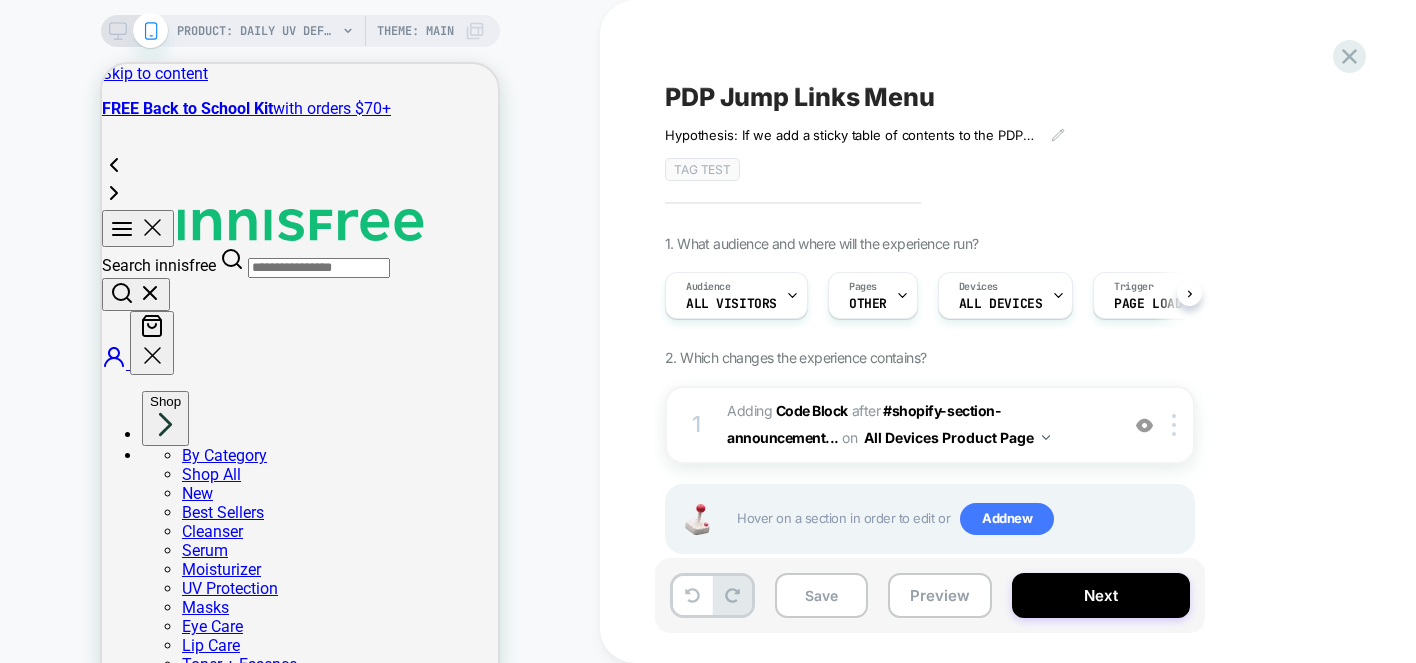 scroll, scrollTop: 0, scrollLeft: 1, axis: horizontal 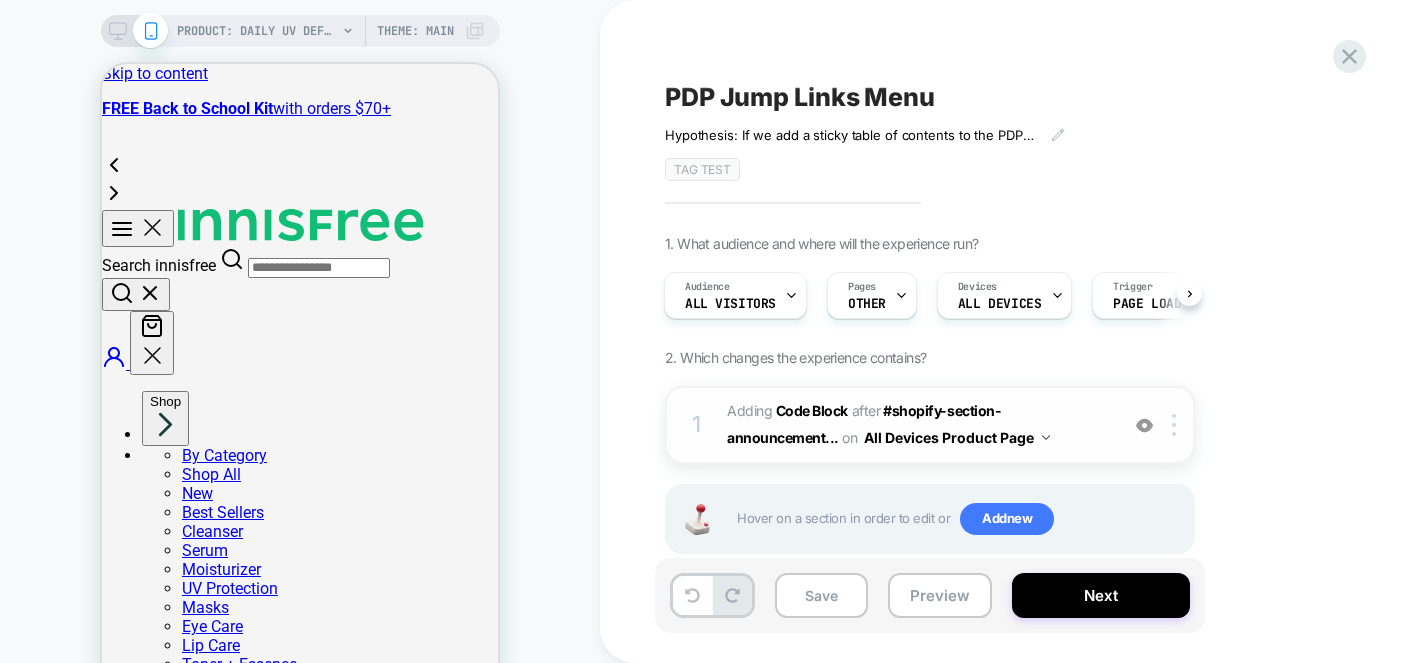 click on "Adding   Code Block   AFTER #shopify-section-announcement... #shopify-section-announcement-bar > swiper-container   on All Devices Product Page" at bounding box center (917, 425) 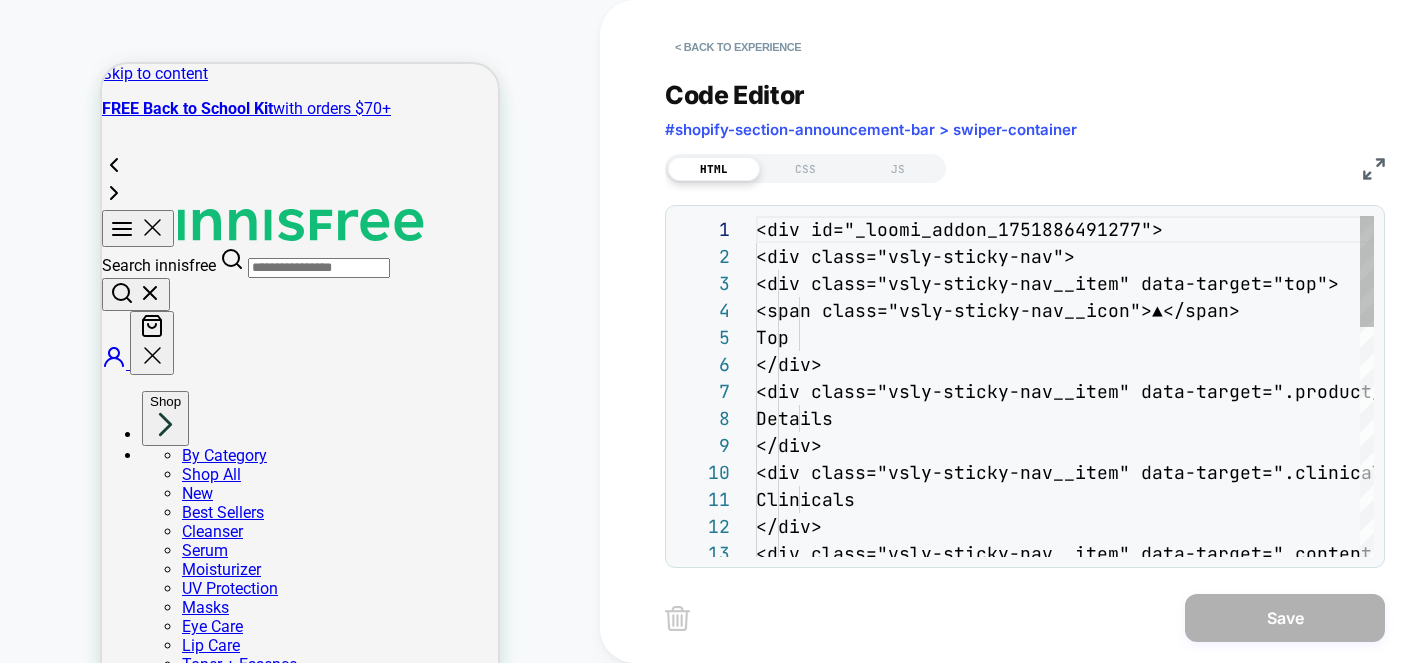 scroll, scrollTop: 270, scrollLeft: 0, axis: vertical 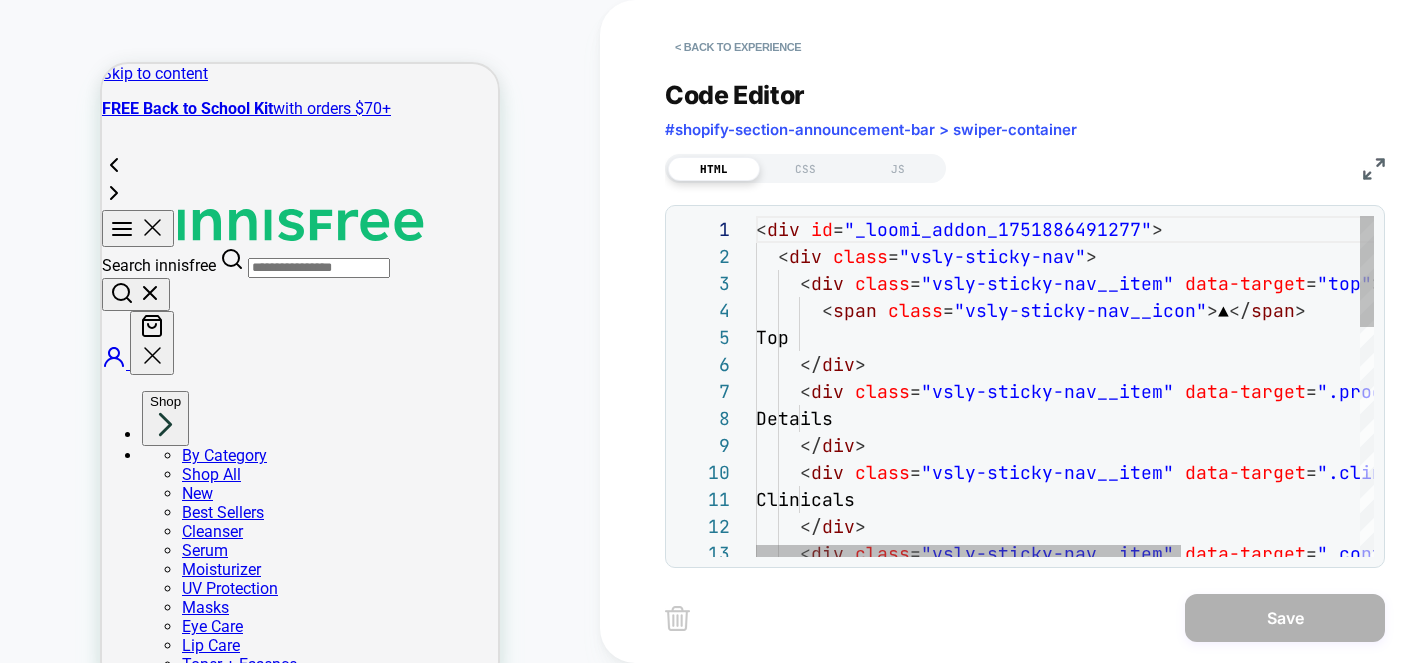 click on "< div   id = "_loomi_addon_1751886491277" >    < div   class = "vsly-sticky-nav" >      < div   class = "vsly-sticky-nav__item"   data-target = "top" >        < span   class = "vsly-sticky-nav__icon" > ▲ </ span >       Top      </ div >      < div   class = "vsly-sticky-nav__item"   data-target = ".product__details" >       Details      </ div >      < div   class = "vsly-sticky-nav__item"   data-target = ".clinical-claims" >       Clinicals      </ div >      < div   class = "vsly-sticky-nav__item"   data-target = ".content-cards__header" >" at bounding box center (1195, 737) 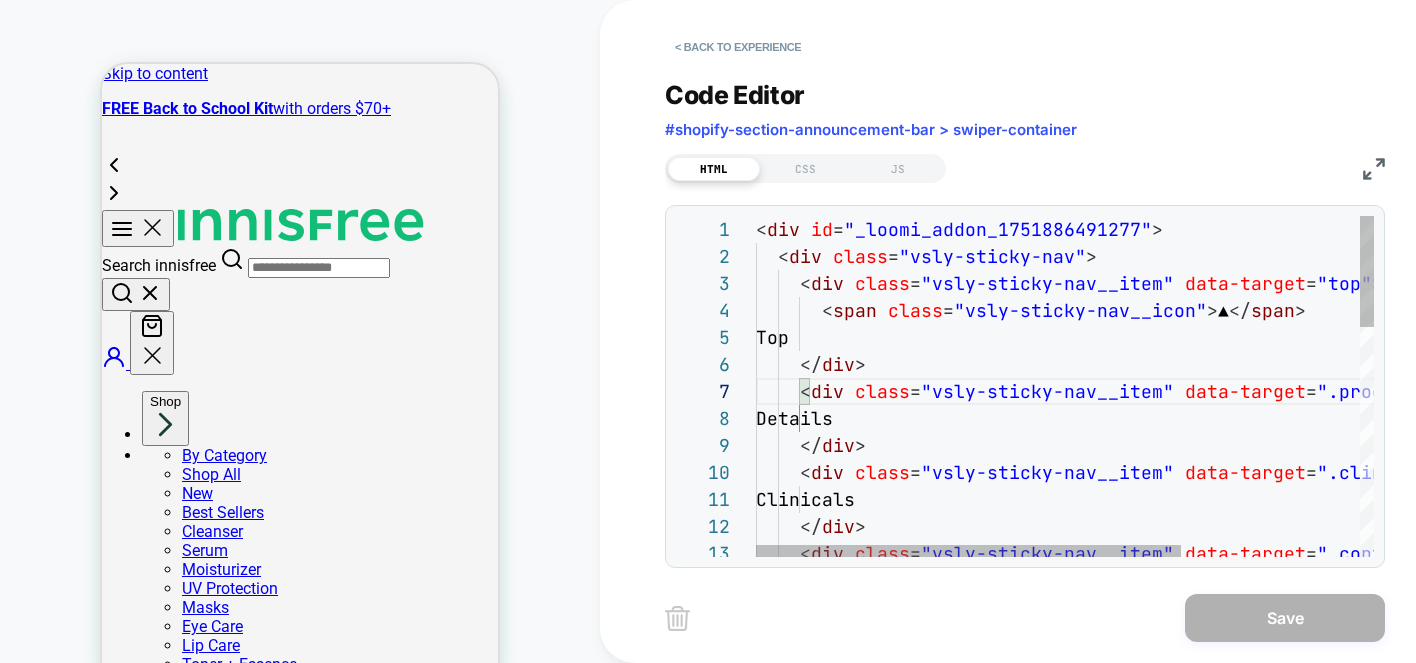 type on "**********" 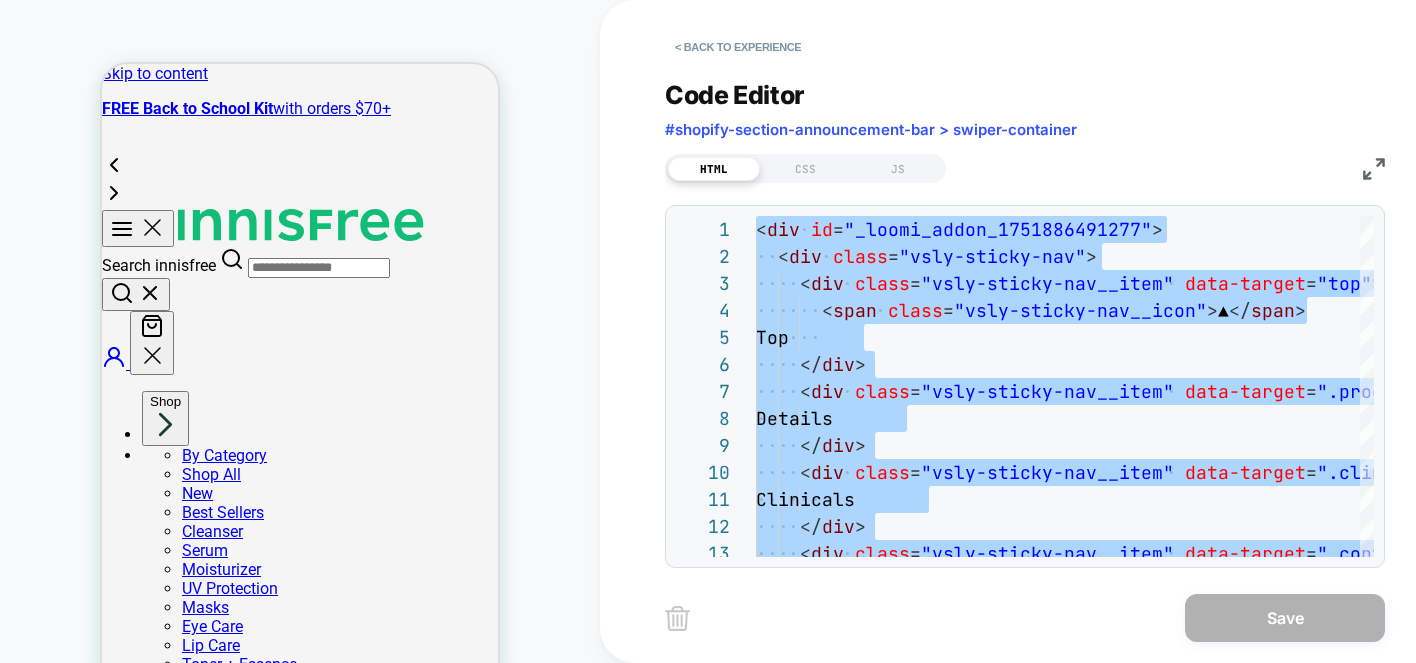 scroll, scrollTop: 8, scrollLeft: 0, axis: vertical 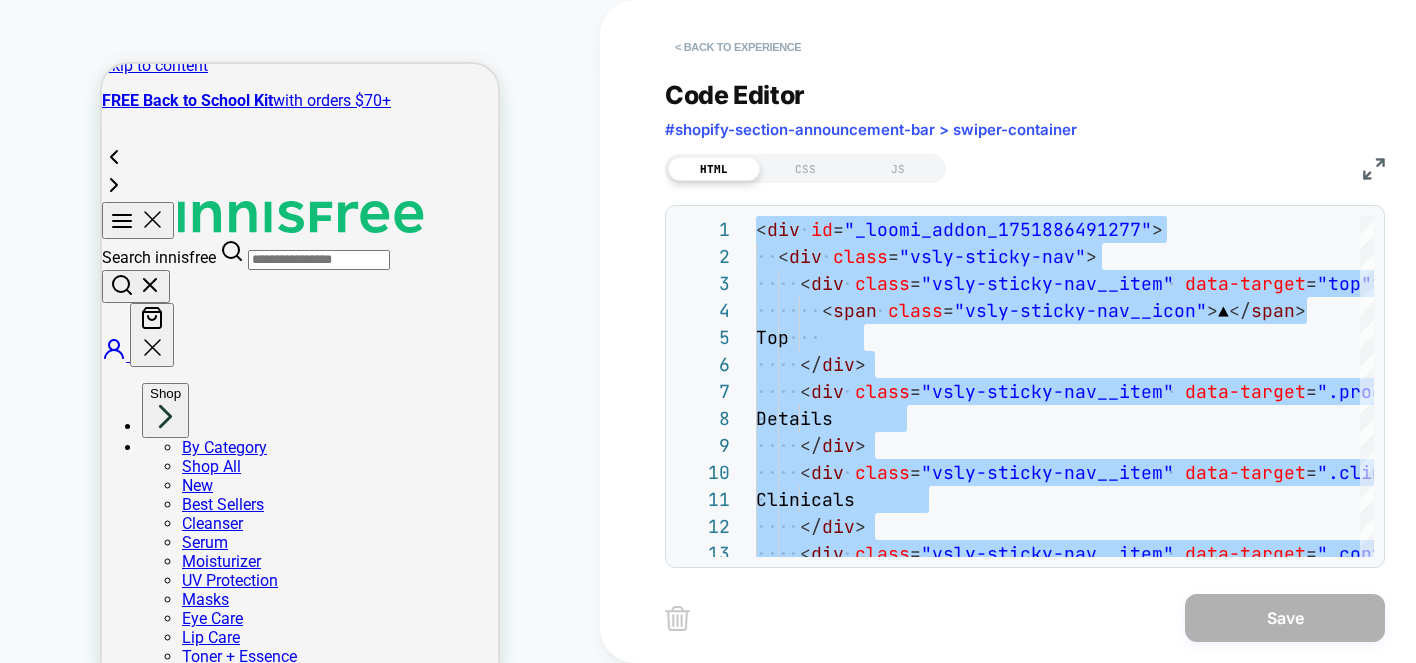 click on "< Back to experience" at bounding box center [738, 47] 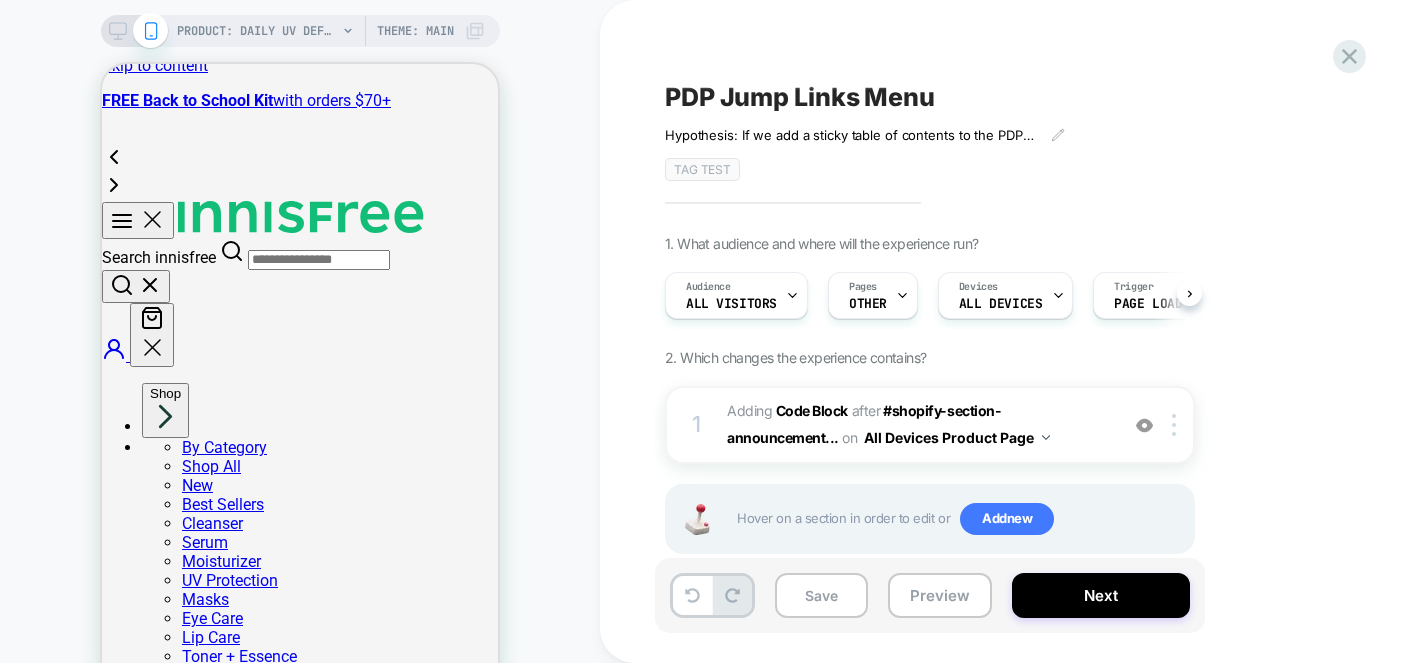 scroll, scrollTop: 0, scrollLeft: 1, axis: horizontal 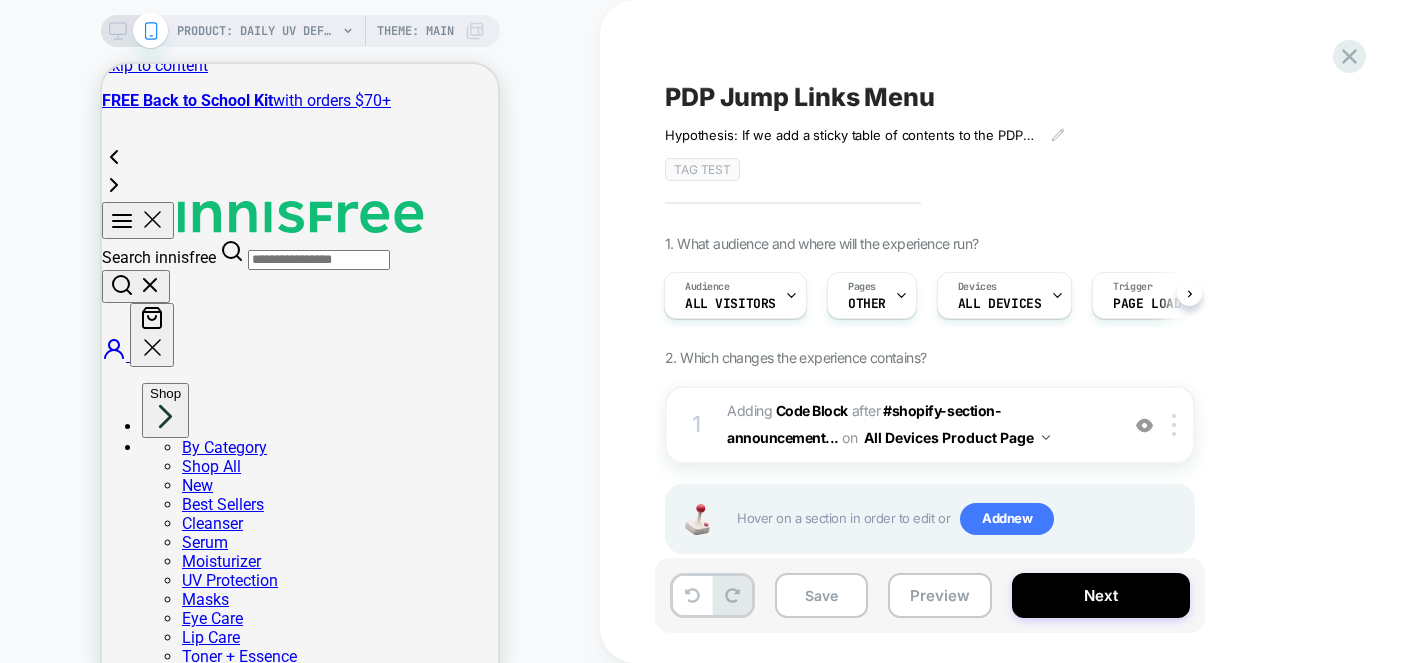 click 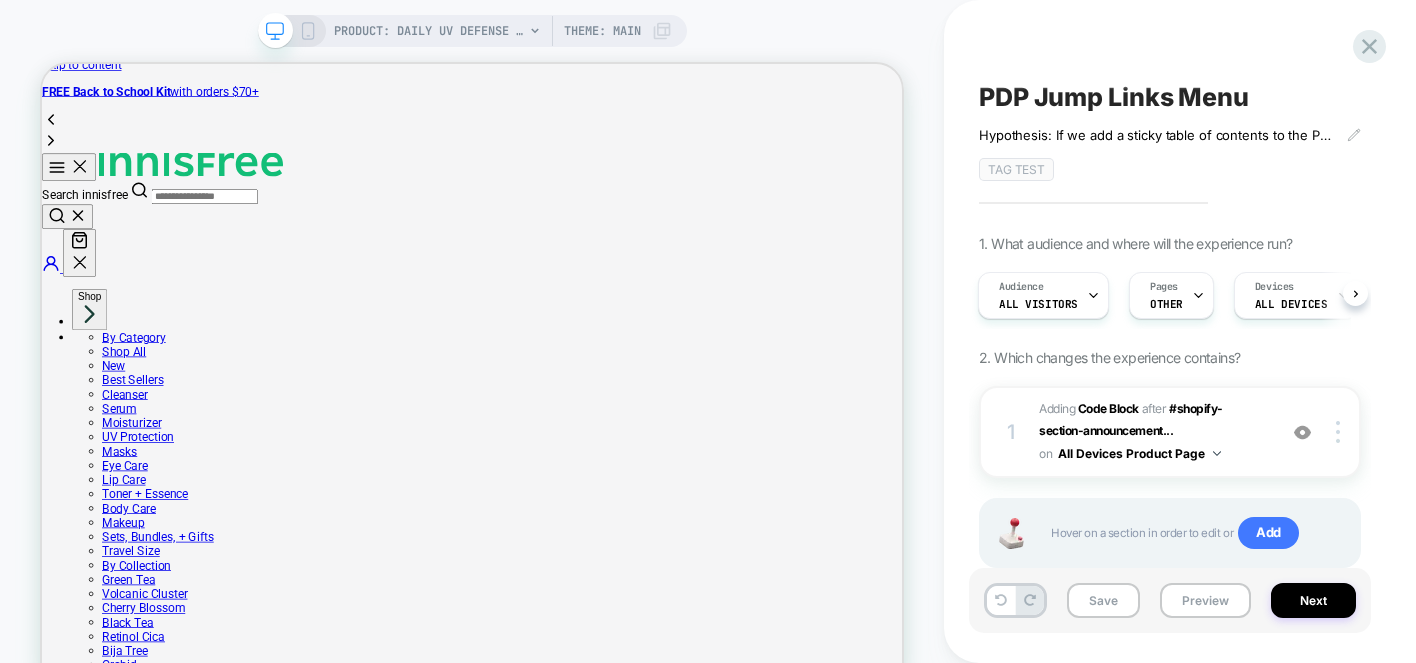 scroll, scrollTop: 0, scrollLeft: 0, axis: both 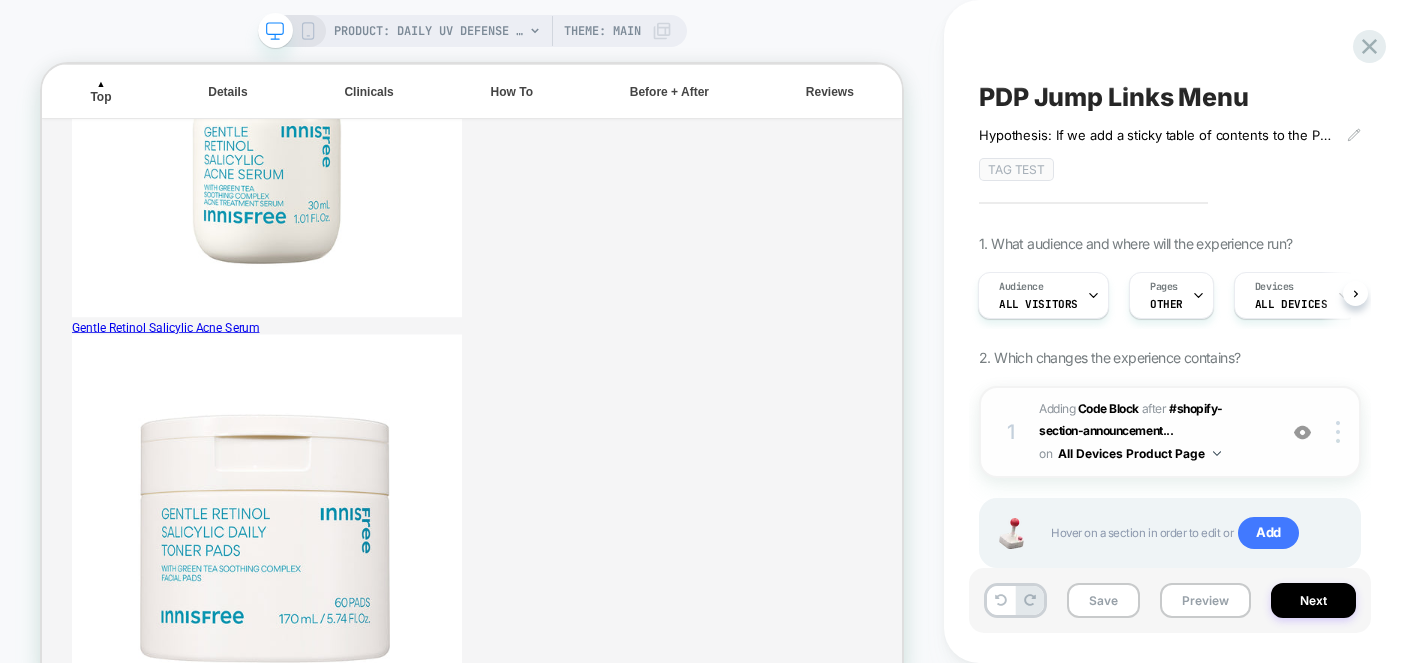 click on "Adding   Code Block   AFTER #shopify-section-announcement... #shopify-section-announcement-bar > swiper-container   on All Devices Product Page" at bounding box center [1152, 432] 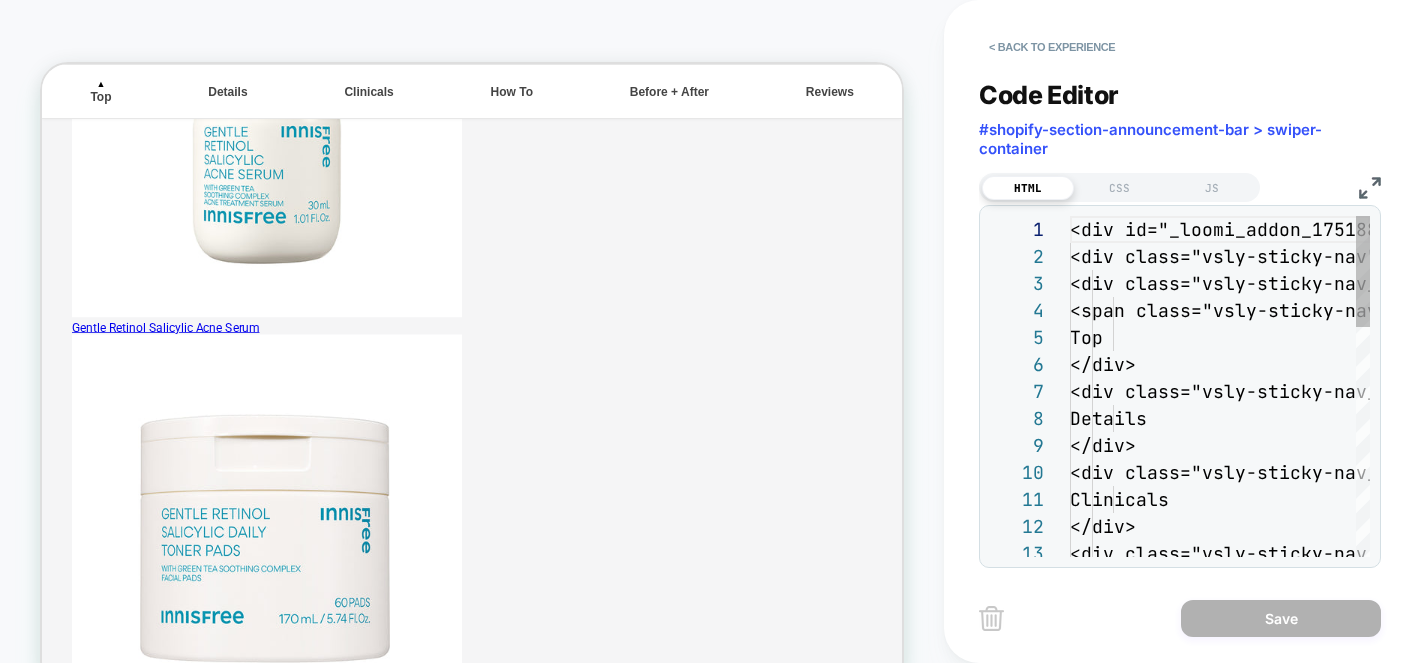 scroll, scrollTop: 270, scrollLeft: 0, axis: vertical 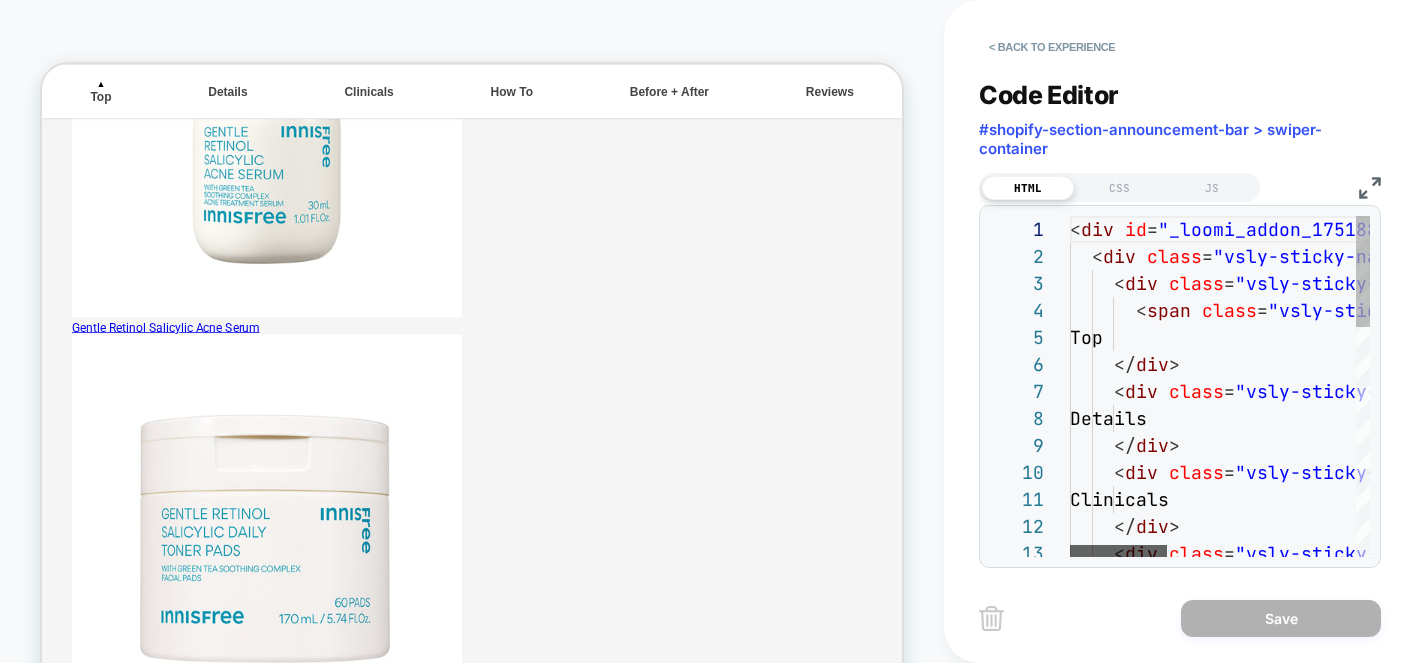 click on "< div   id = "_loomi_addon_1751886491277" >    < div   class = "vsly-sticky-nav" >      < div   class = "vsly-sticky-nav__item"   data-target = "top" >        < span   class = "vsly-sticky-nav__icon" > ▲ </ span >       Top      </ div >      < div   class = "vsly-sticky-nav__item"   data-target = ".product__details" >       Details      </ div >      < div   class = "vsly-sticky-nav__item"   data-target = ".clinical-claims" >       Clinicals      </ div >      < div   class = "vsly-sticky-nav__item"   data-target = ".content-cards__header" >" at bounding box center [1220, 386] 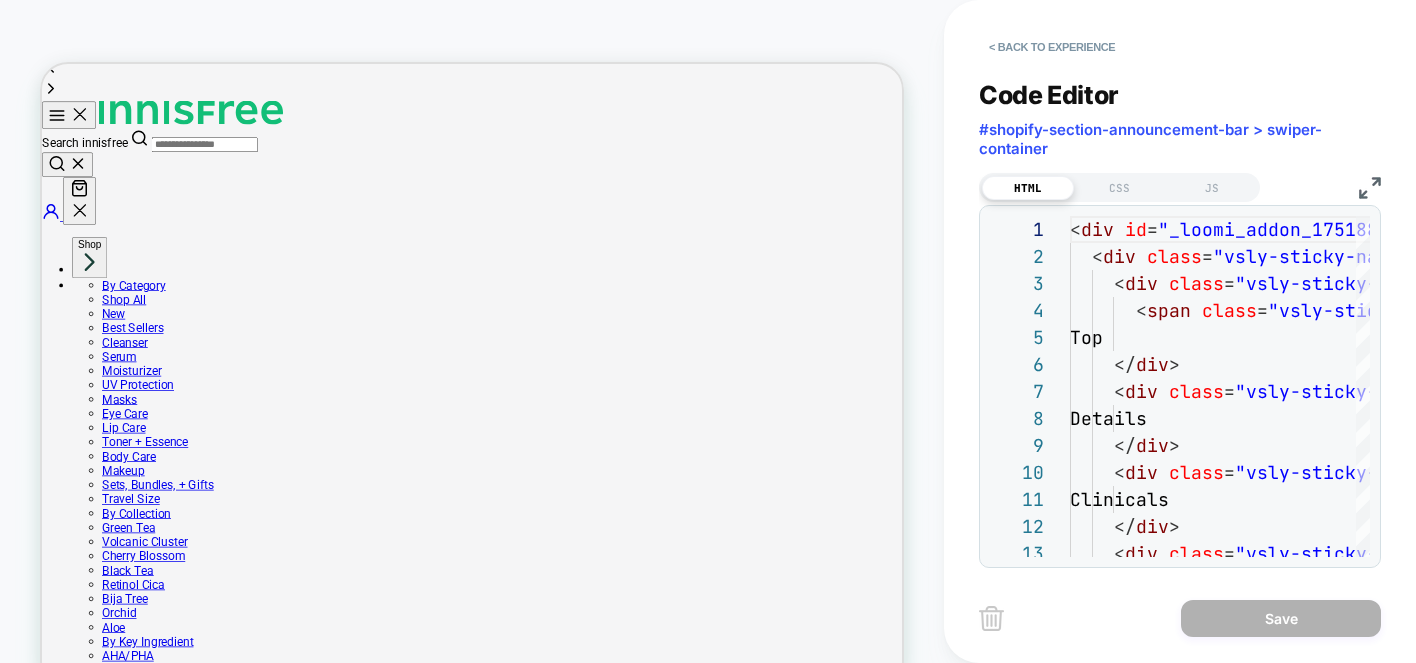 scroll, scrollTop: 0, scrollLeft: 0, axis: both 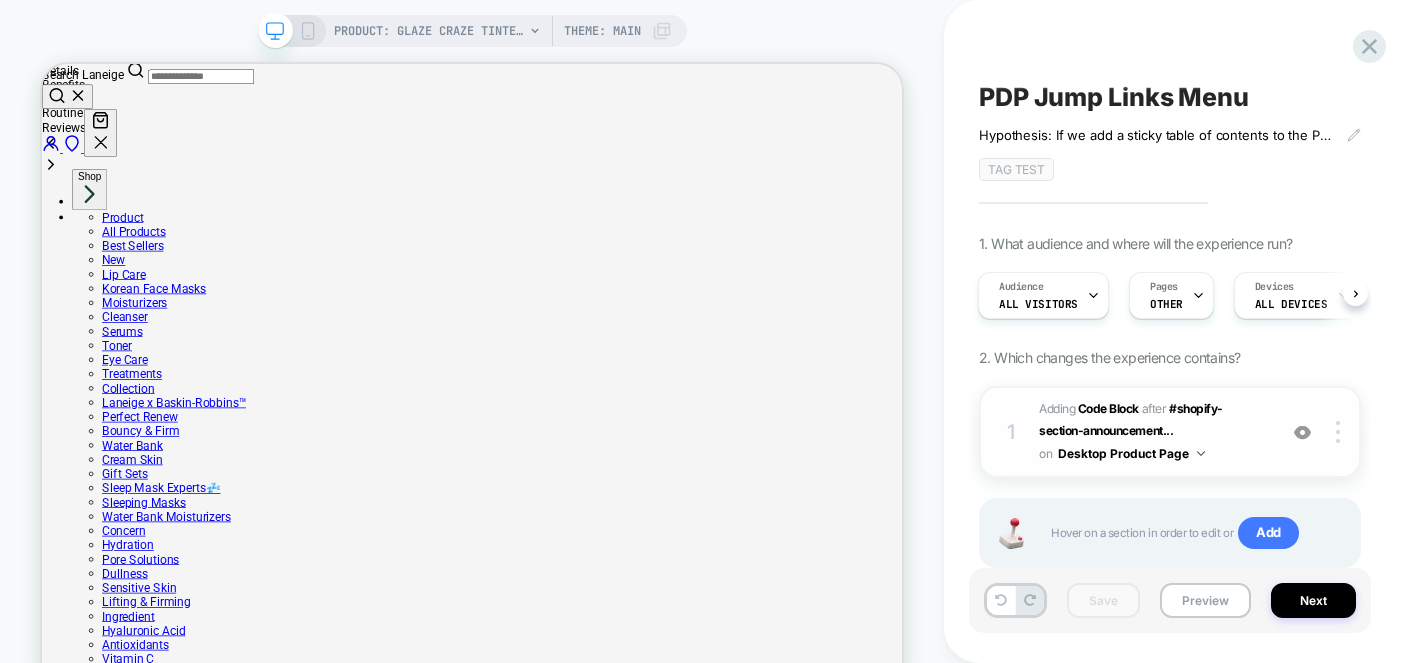 click on "Adding   Code Block   AFTER #shopify-section-announcement... #shopify-section-announcement-bar > swiper-container   on Desktop Product Page" at bounding box center [1152, 432] 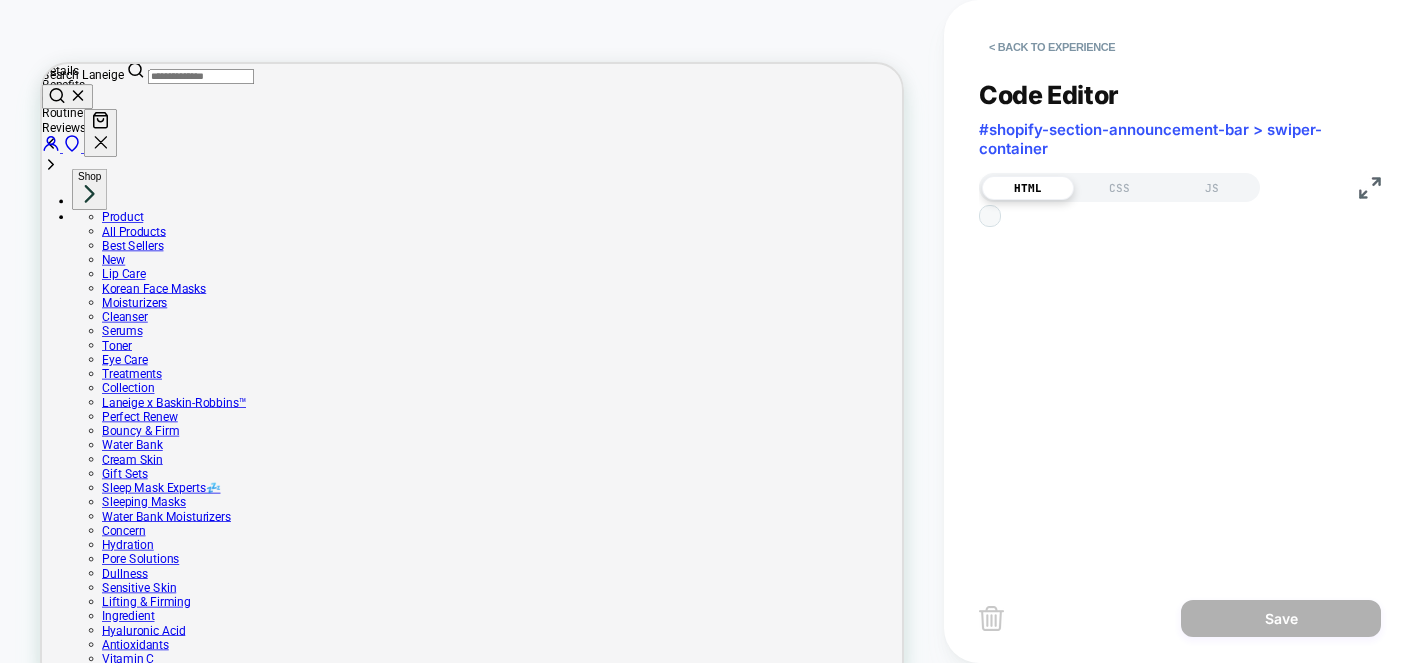 scroll, scrollTop: 270, scrollLeft: 0, axis: vertical 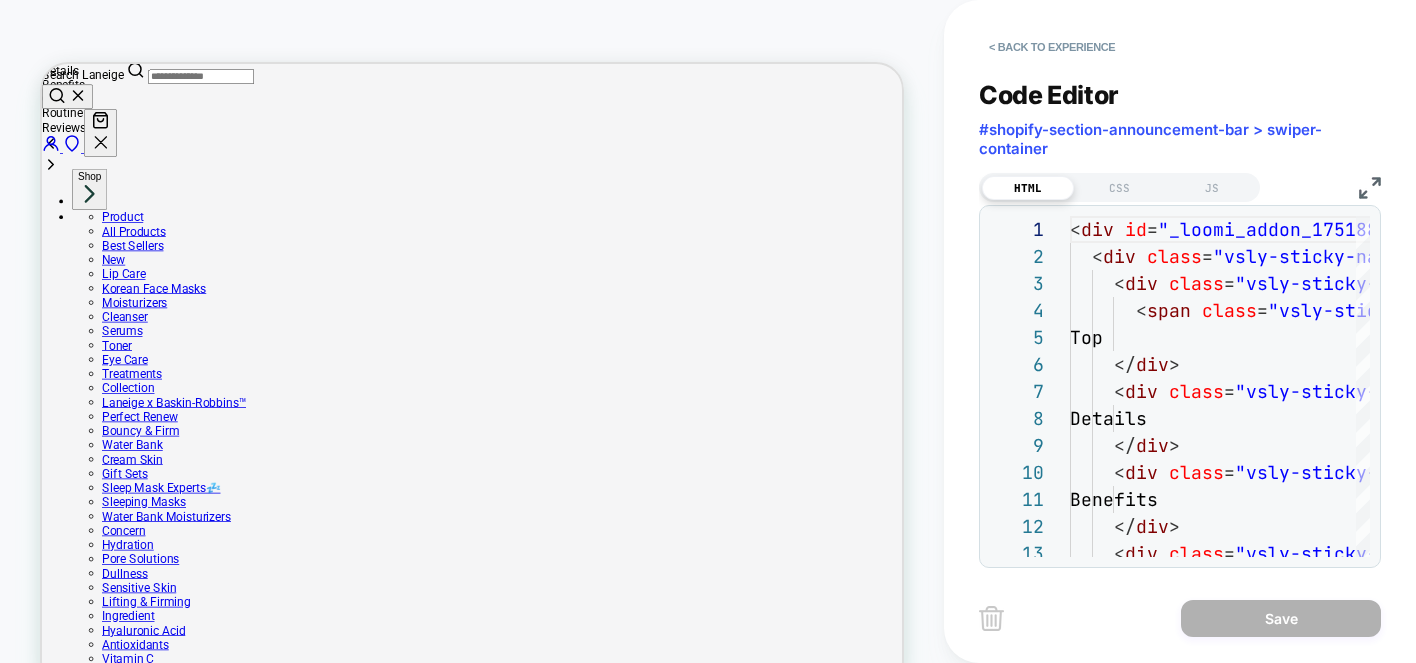 click at bounding box center [1370, 188] 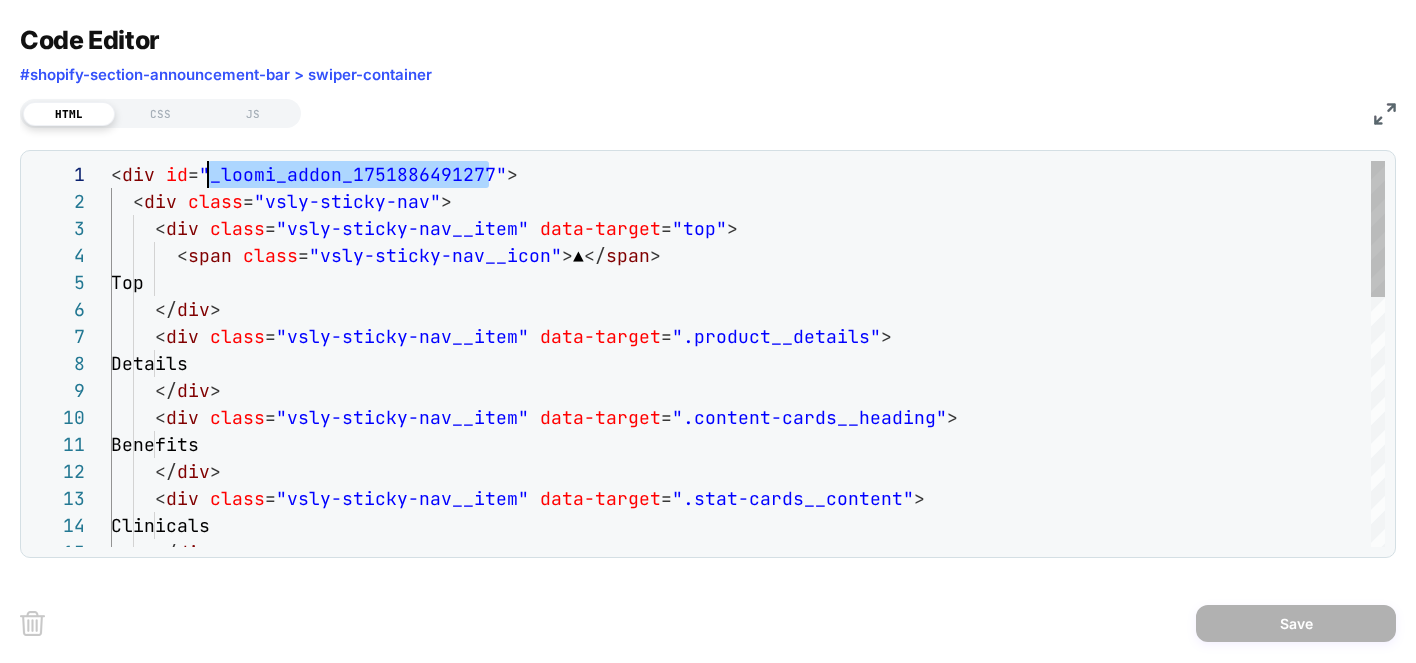 scroll, scrollTop: 0, scrollLeft: 97, axis: horizontal 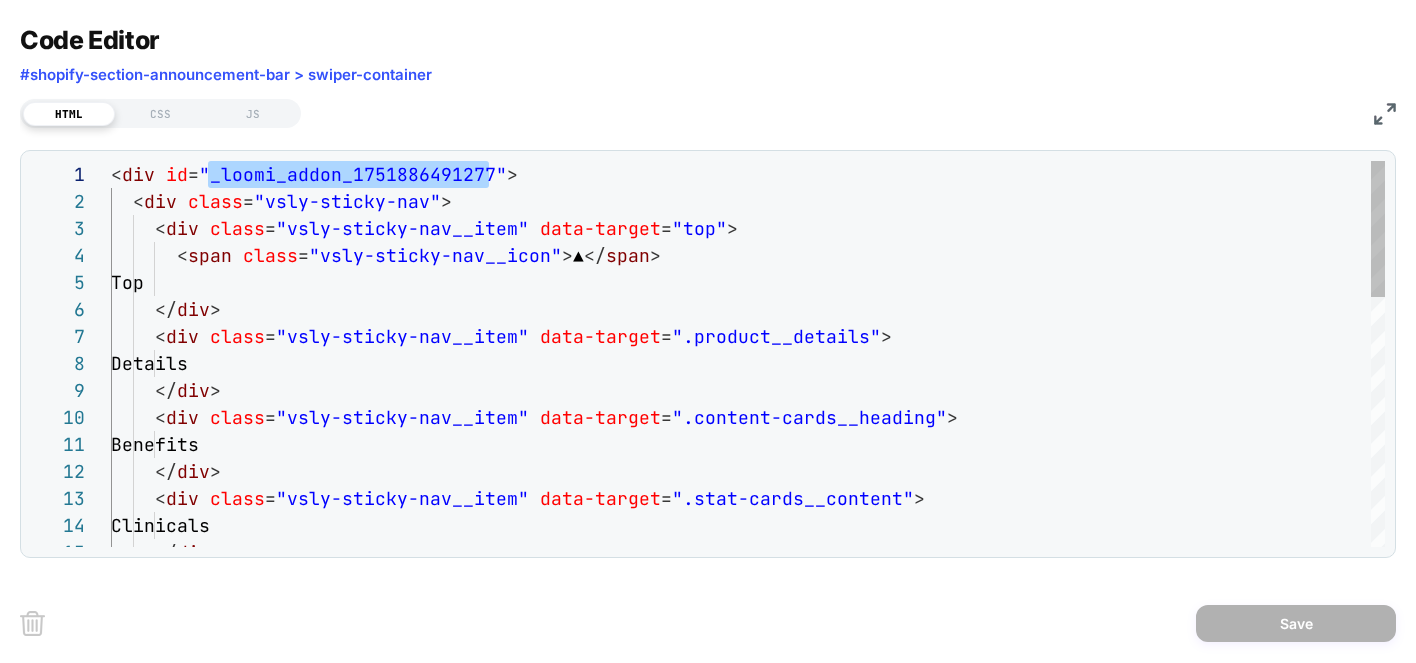 drag, startPoint x: 489, startPoint y: 175, endPoint x: 210, endPoint y: 166, distance: 279.1451 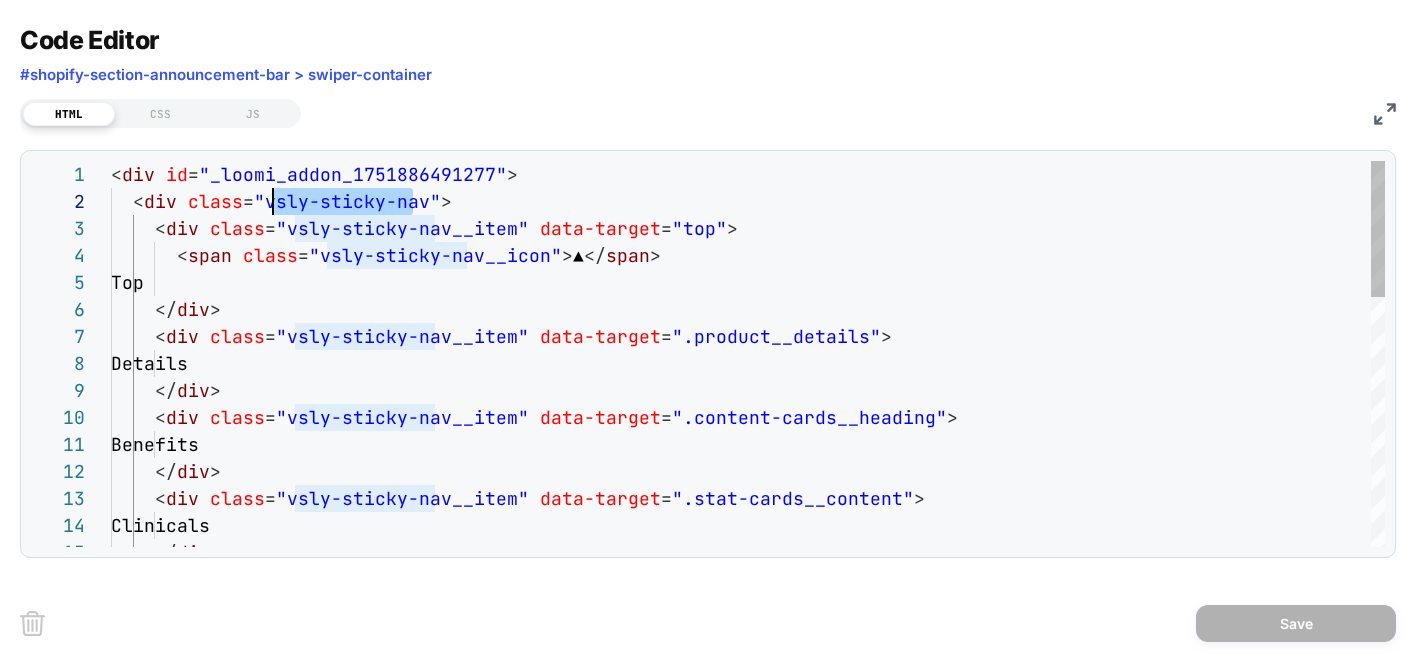 scroll, scrollTop: 27, scrollLeft: 162, axis: both 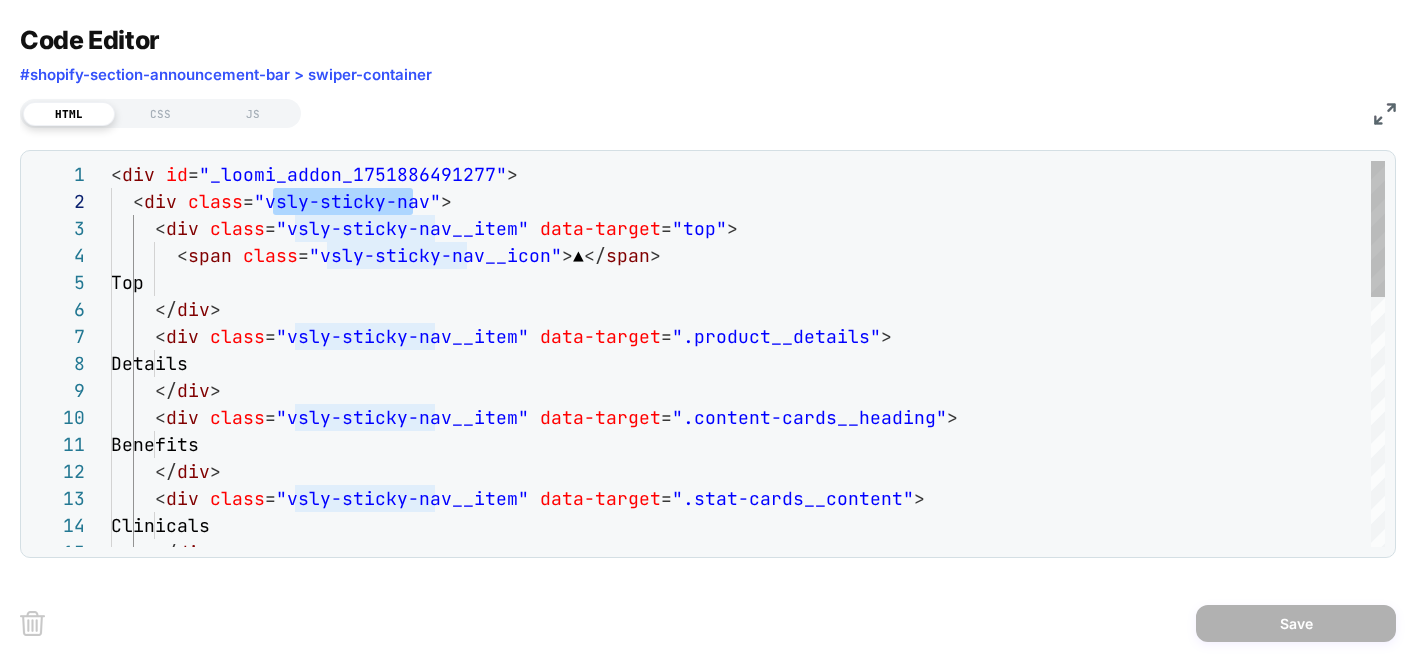 click on "< div   id = "_loomi_addon_1751886491277" >    < div   class = "vsly-sticky-nav" >      < div   class = "vsly-sticky-nav__item"   data-target = "top" >        < span   class = "vsly-sticky-nav__icon" > ▲ </ span >       Top      </ div >      < div   class = "vsly-sticky-nav__item"   data-target = ".product__details" >       Details      </ div >      < div   class = "vsly-sticky-nav__item"   data-target = ".content-cards__heading" >       Benefits      </ div >      < div   class = "vsly-sticky-nav__item"   data-target = ".stat-cards__content" >       Clinicals      </ div >" at bounding box center (748, 705) 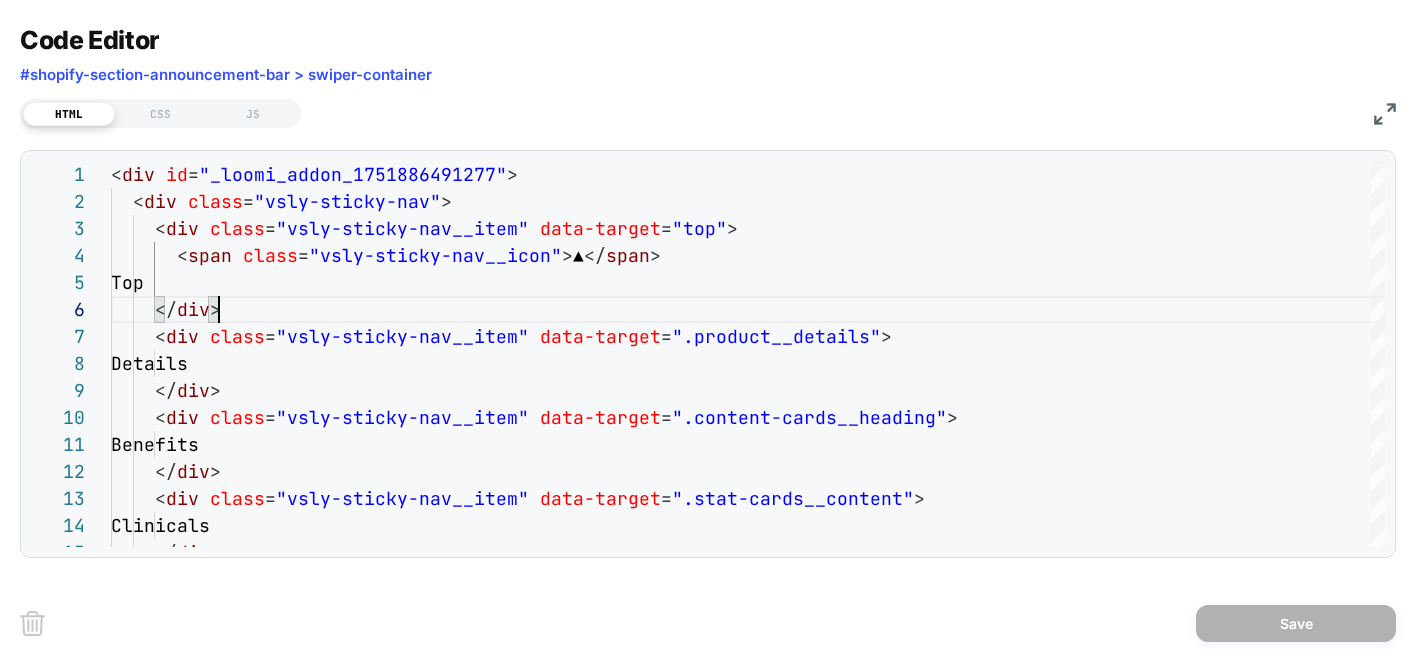 click at bounding box center [1385, 114] 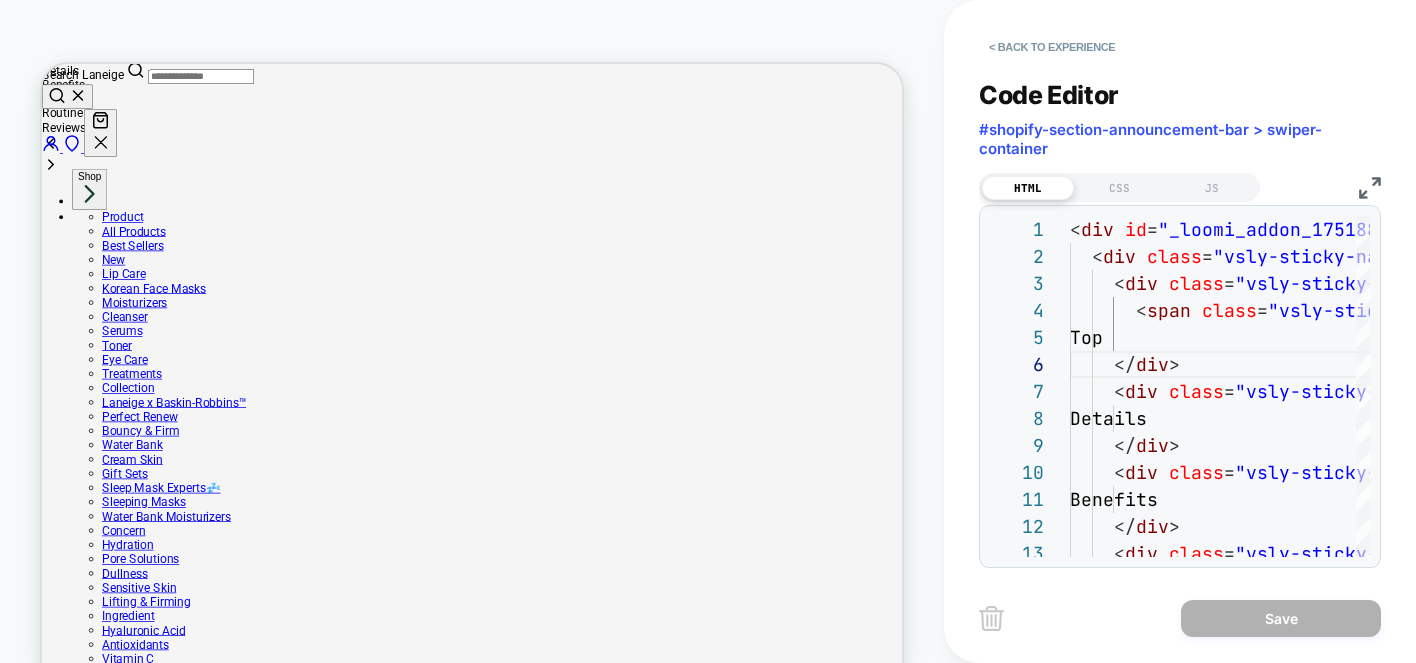 click on "▲" at bounding box center (50, 53) 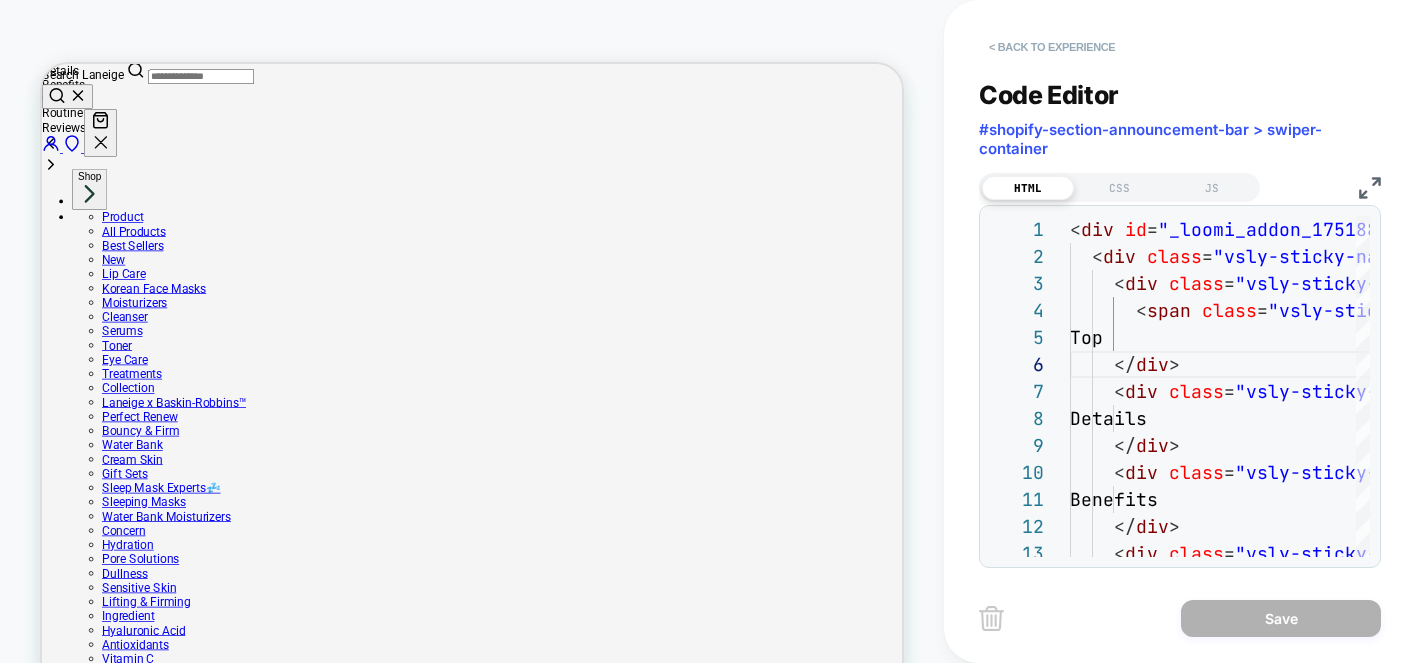 click on "< Back to experience" at bounding box center [1052, 47] 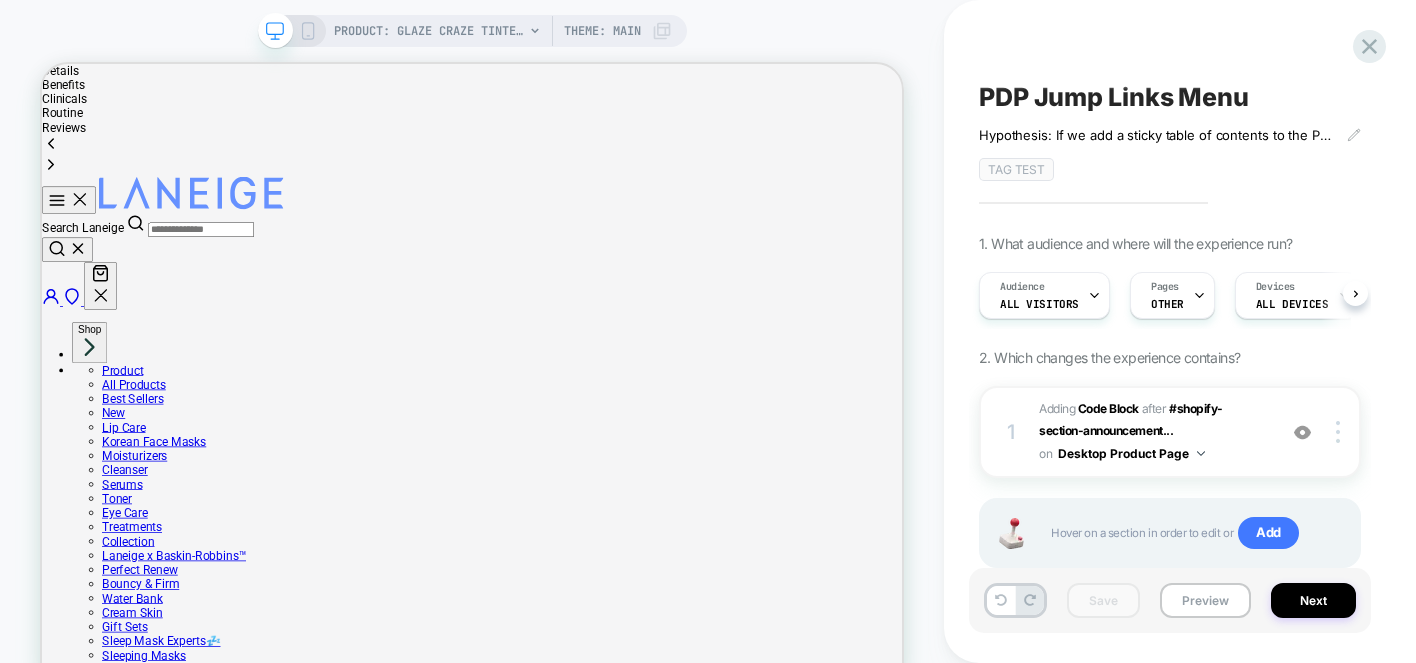 scroll, scrollTop: 0, scrollLeft: 0, axis: both 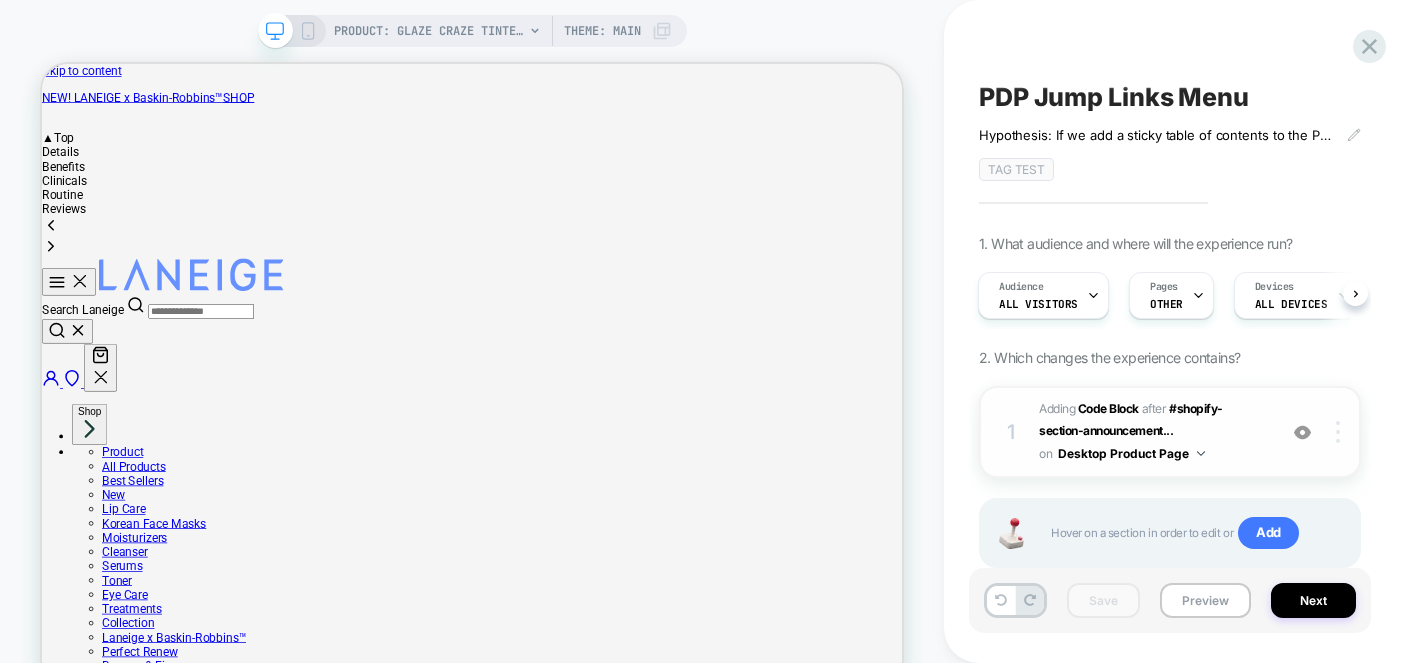 click at bounding box center [1341, 432] 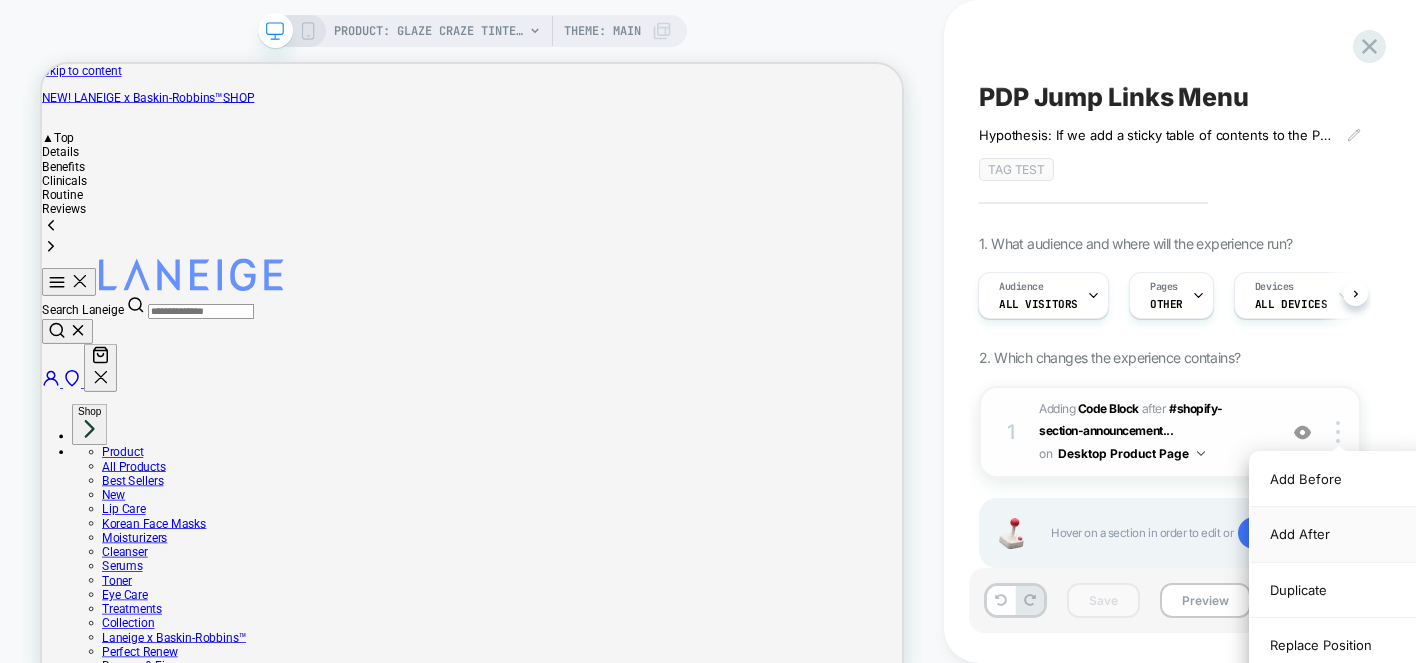 click on "Add After" at bounding box center (1339, 534) 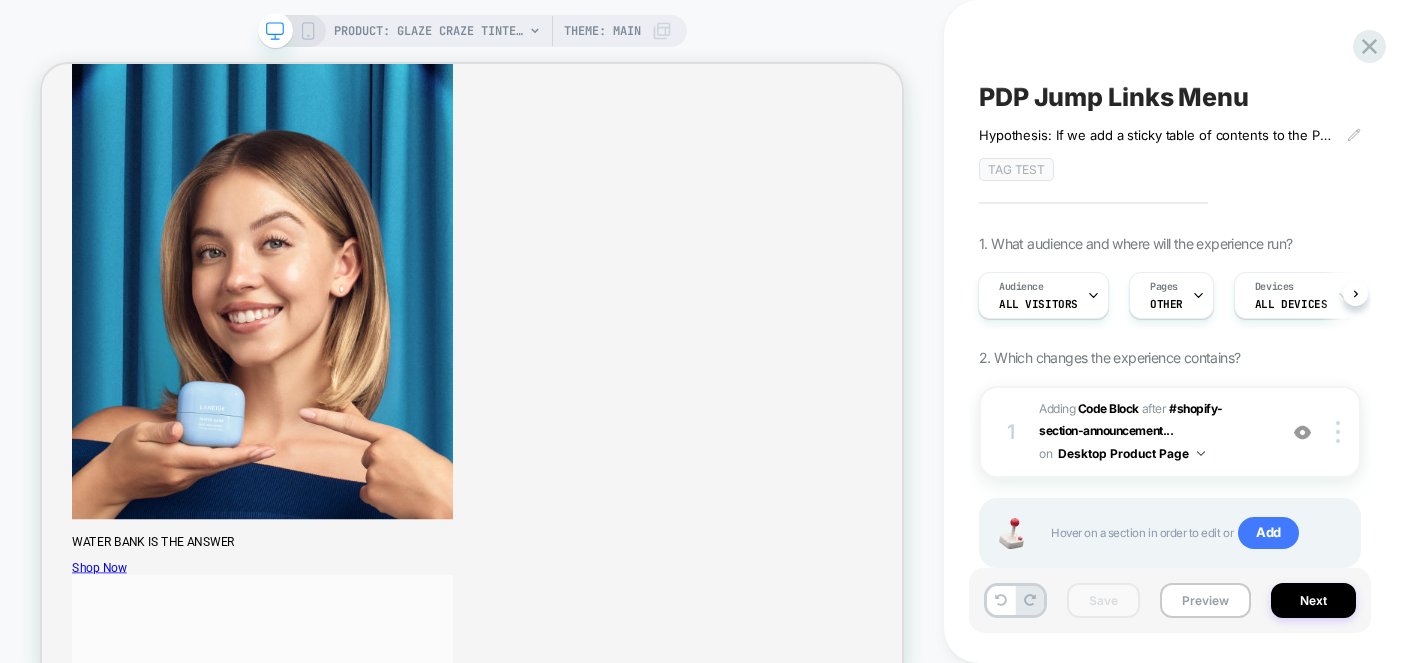 scroll, scrollTop: 1085, scrollLeft: 0, axis: vertical 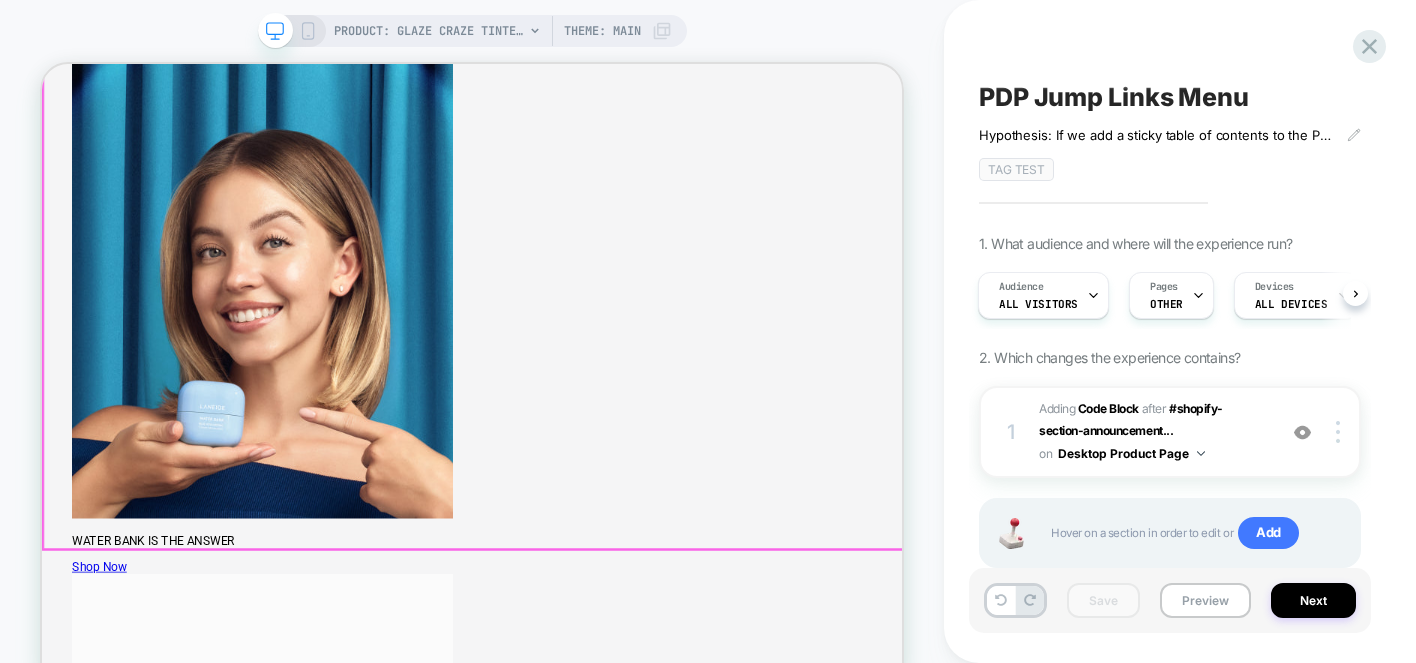 click on "new" at bounding box center [615, 20622] 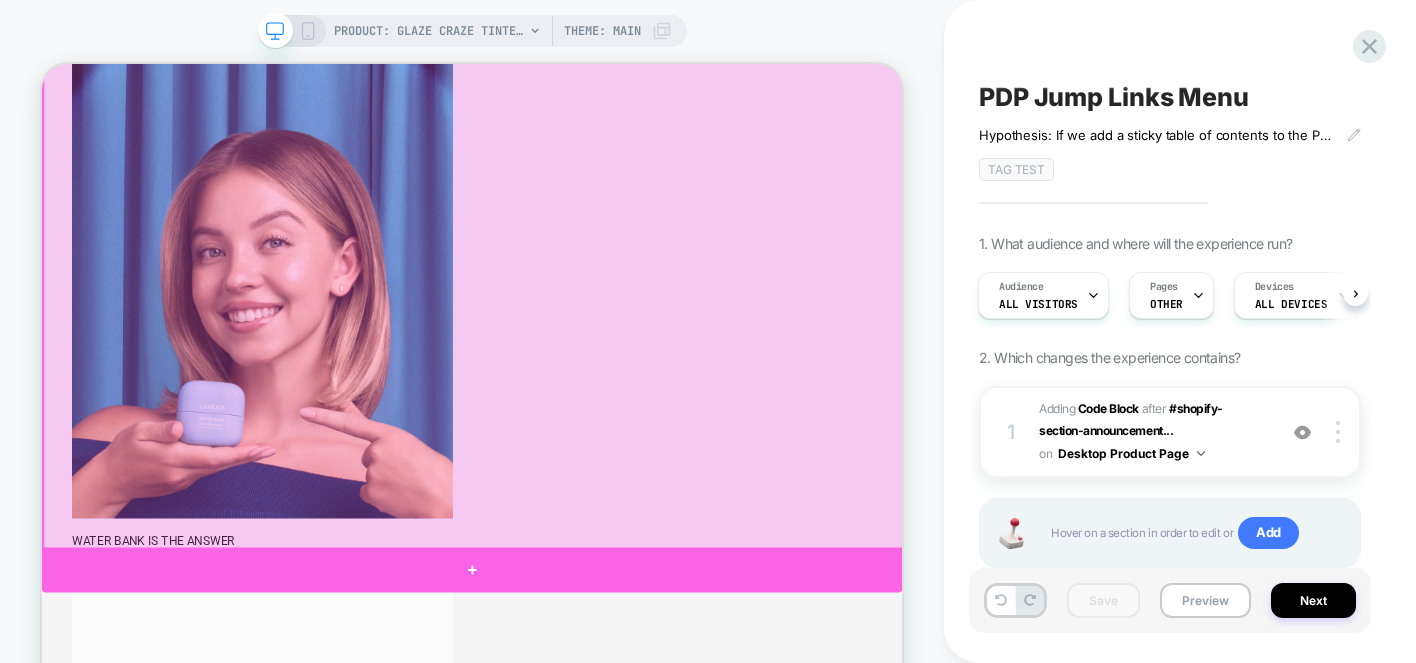 click at bounding box center [615, 739] 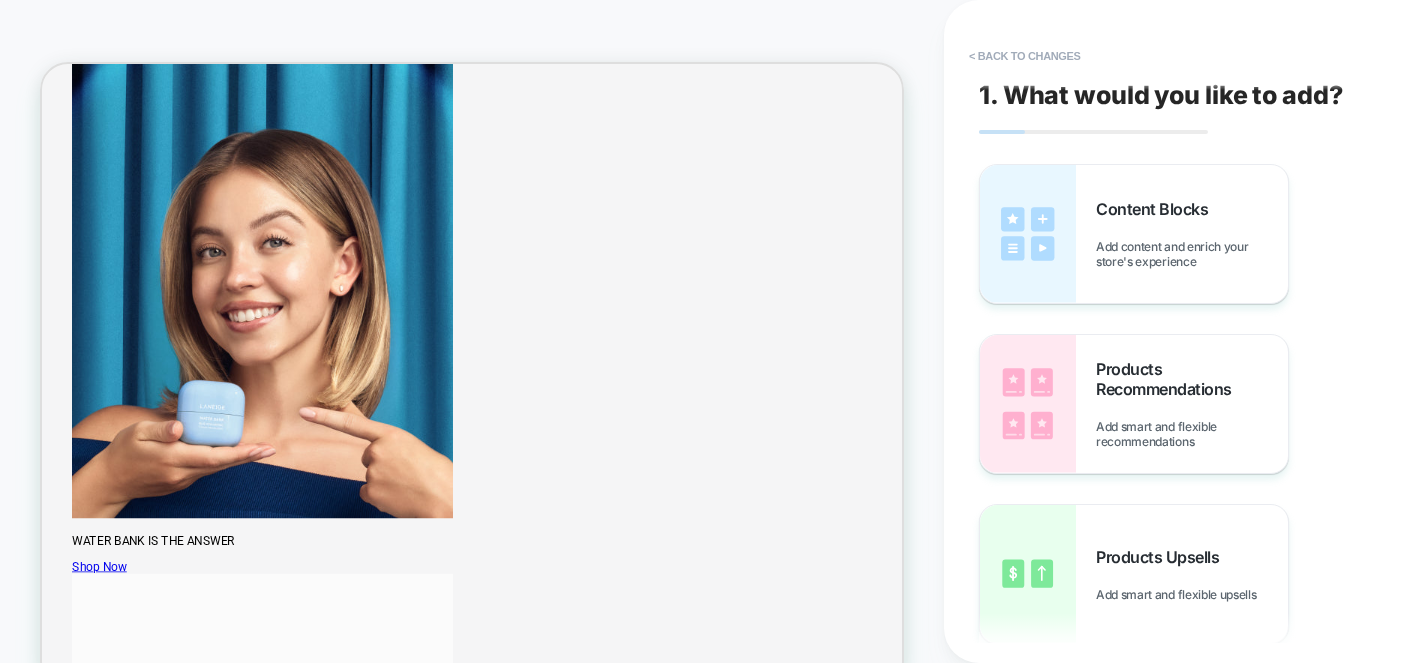 scroll, scrollTop: 43, scrollLeft: 0, axis: vertical 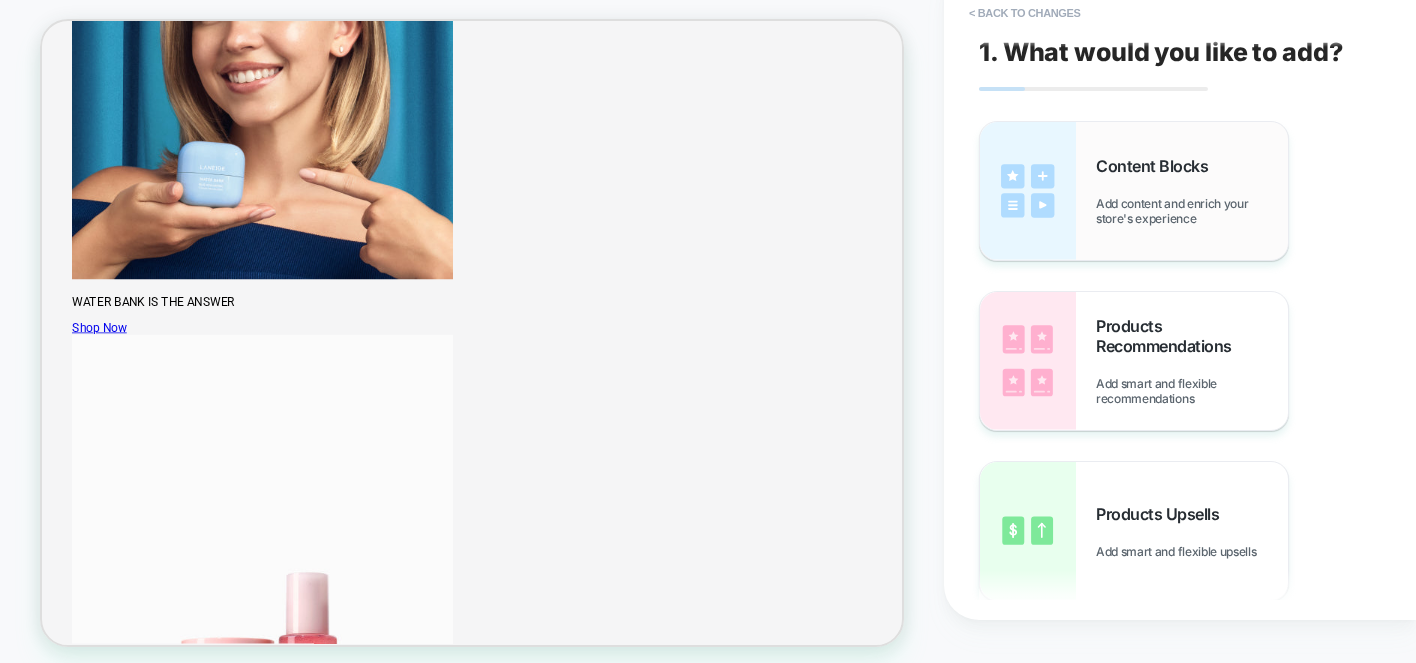 click on "Content Blocks Add content and enrich your store's experience" at bounding box center [1192, 191] 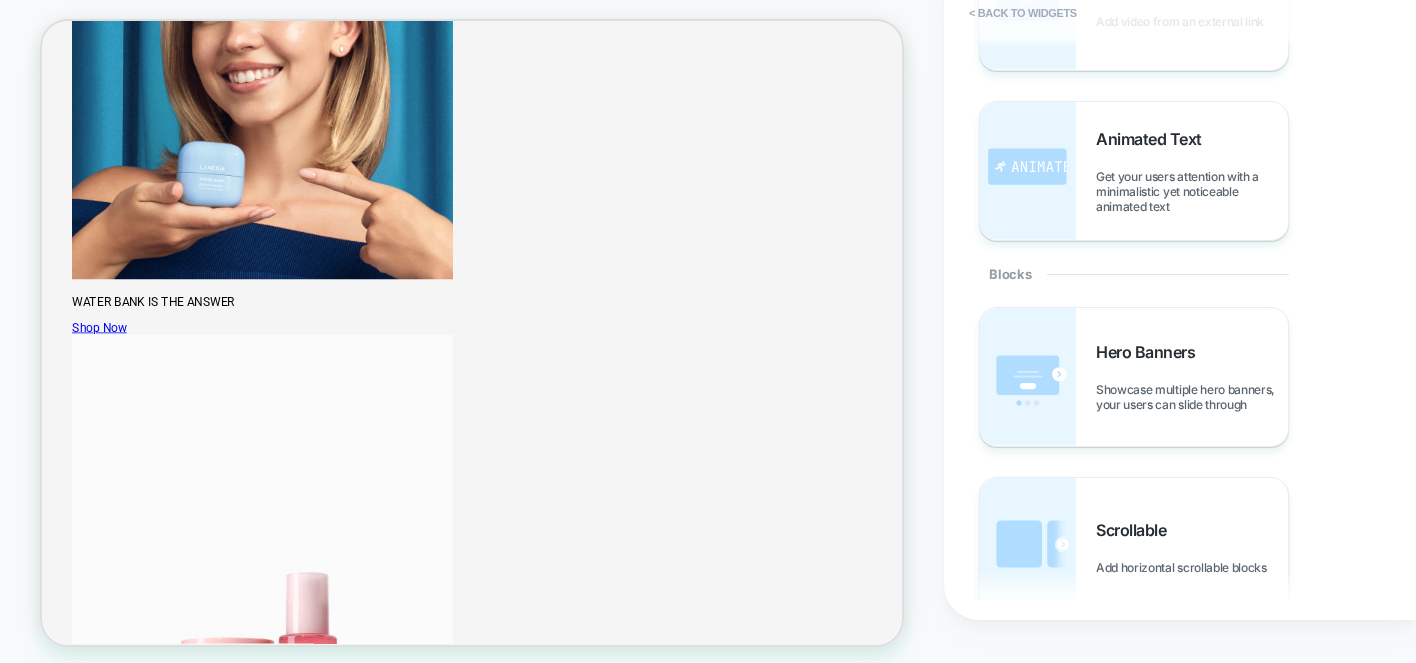 scroll, scrollTop: 0, scrollLeft: 0, axis: both 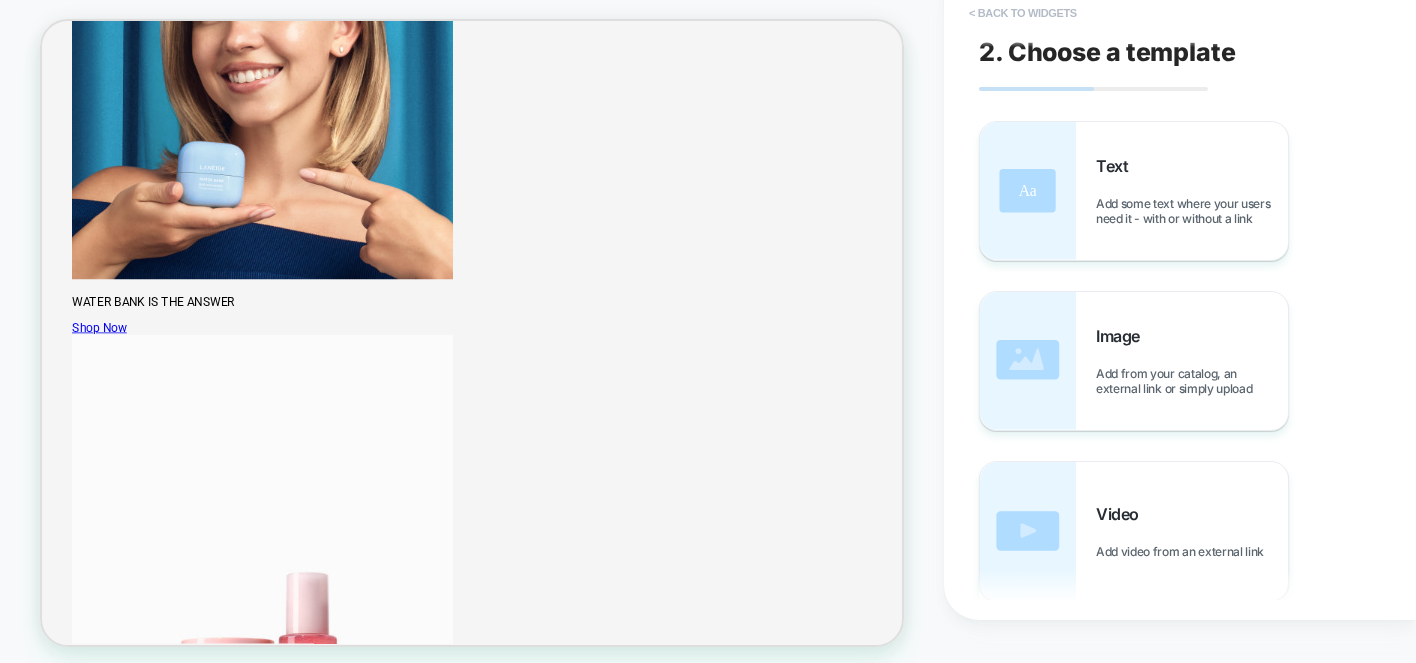 click on "< Back to widgets" at bounding box center (1023, 13) 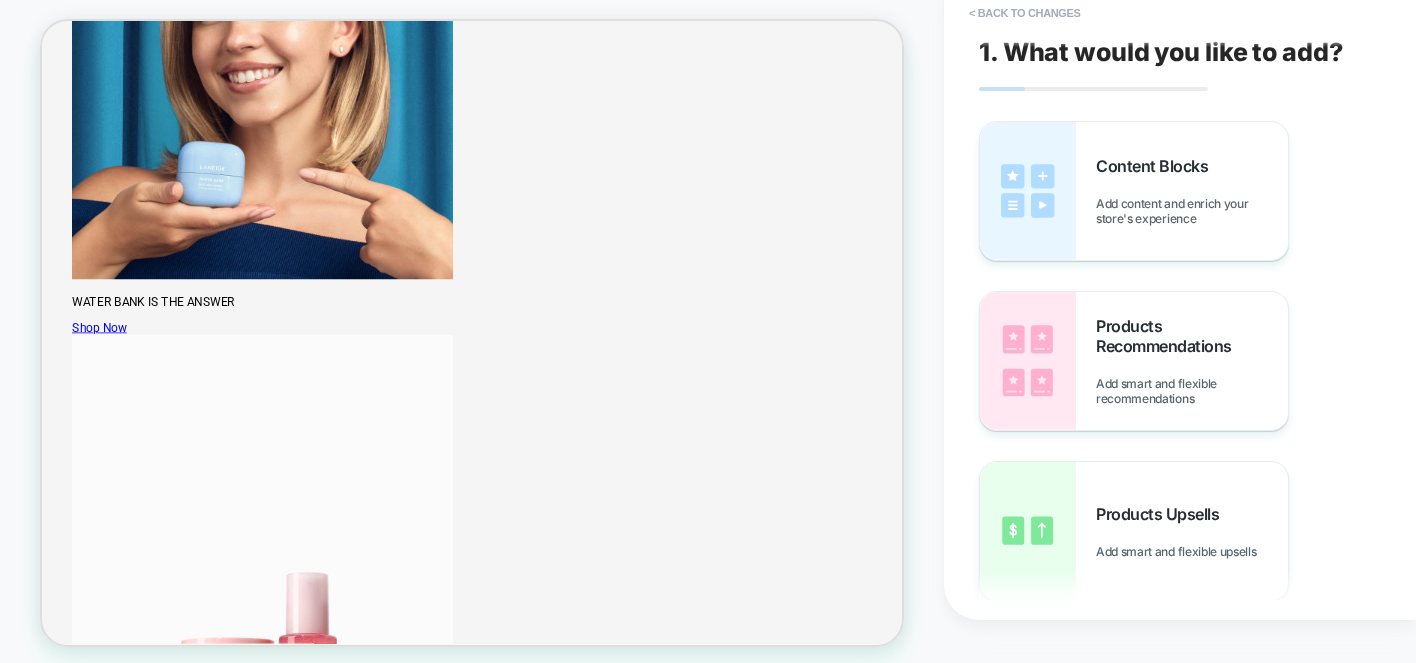 scroll, scrollTop: 1355, scrollLeft: 0, axis: vertical 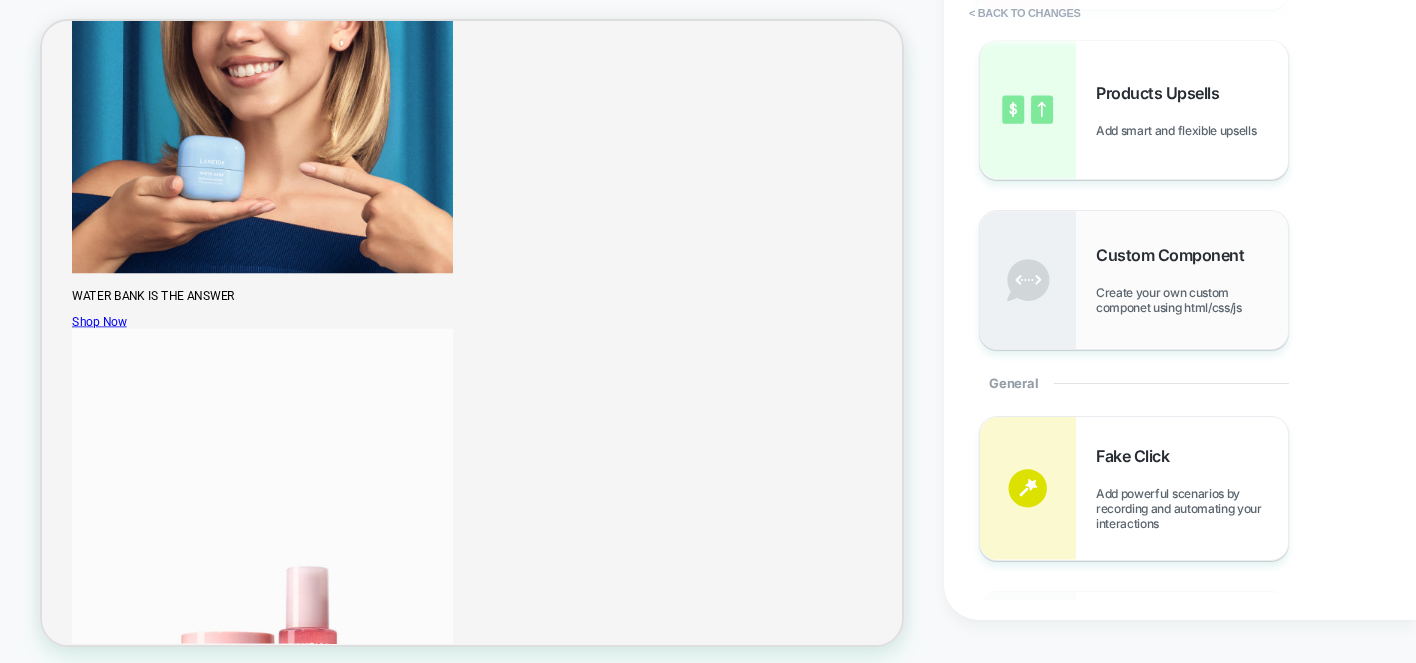 click on "Custom Component Create your own custom componet using html/css/js" at bounding box center (1134, 280) 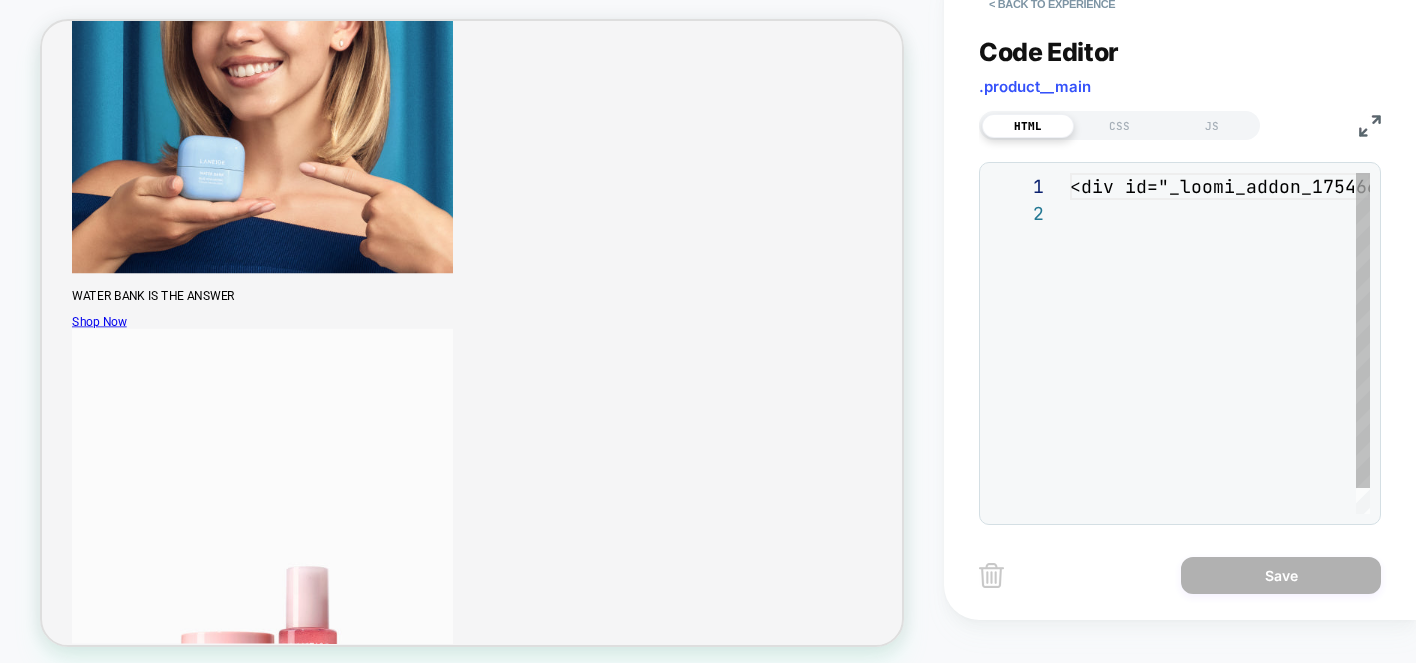 scroll, scrollTop: 1359, scrollLeft: 0, axis: vertical 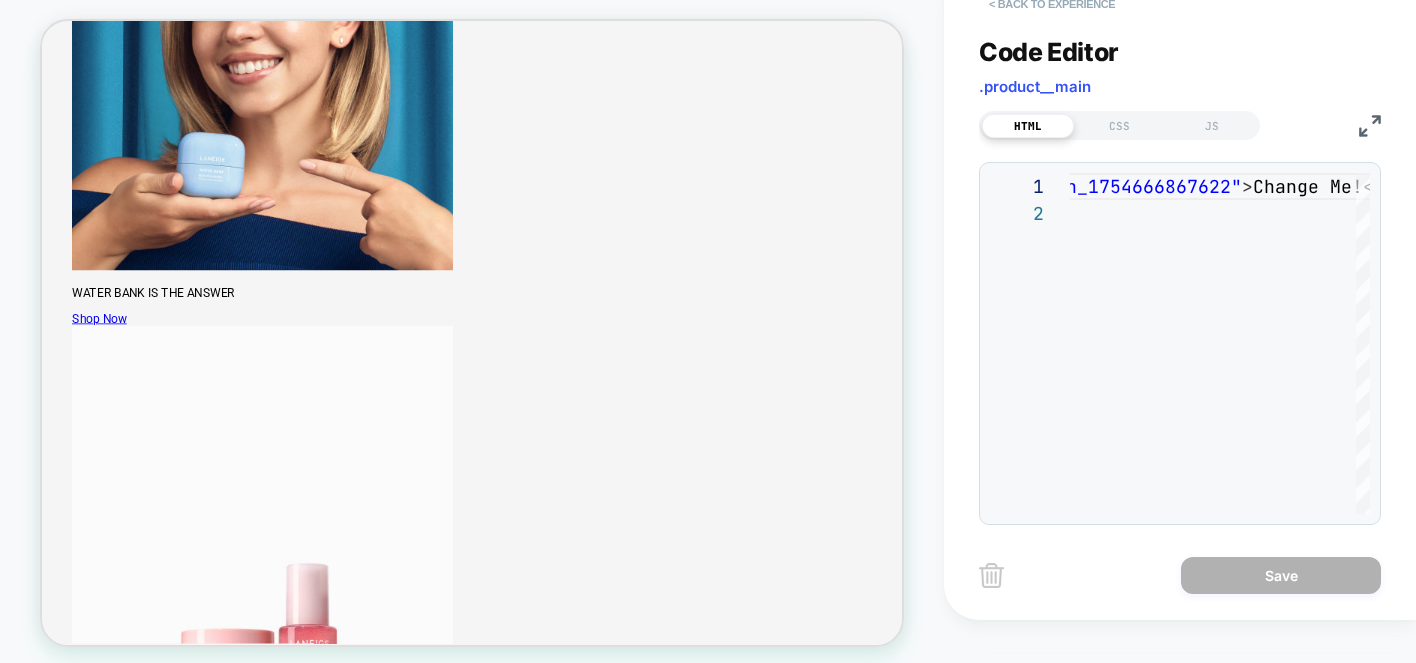 click on "< Back to experience" at bounding box center (1052, 4) 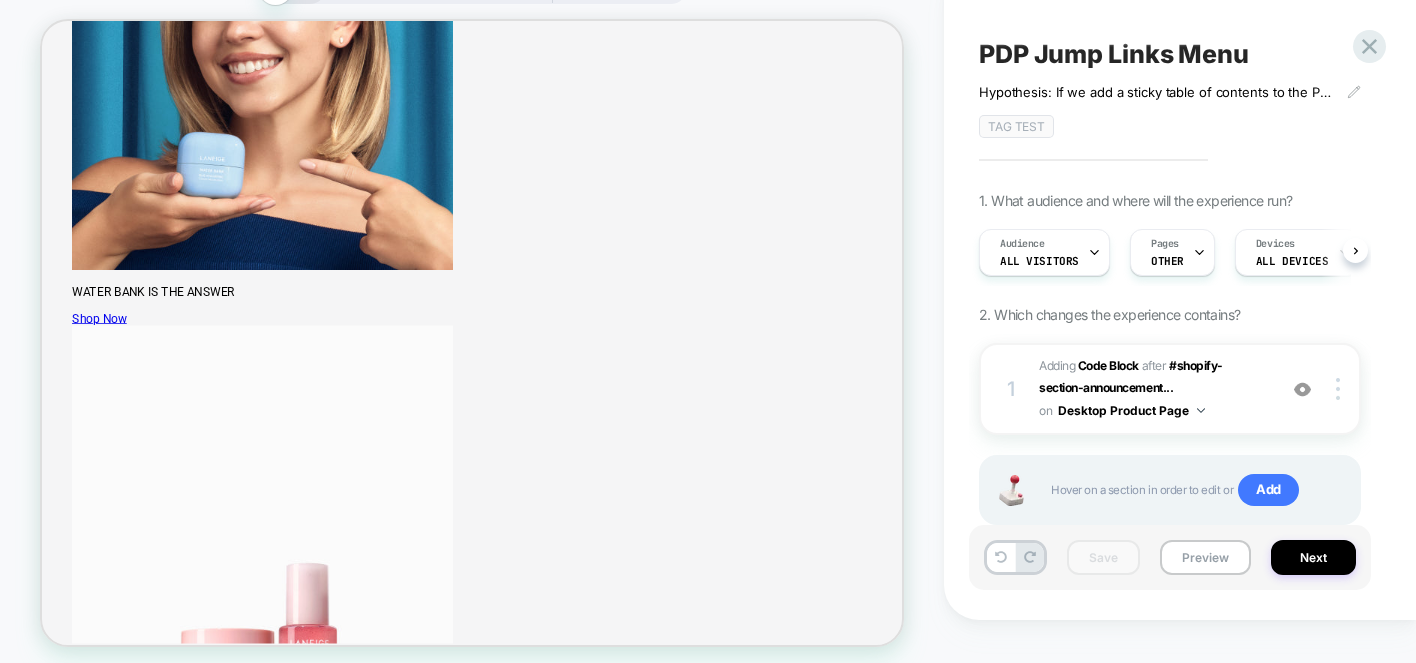 scroll, scrollTop: 0, scrollLeft: 1, axis: horizontal 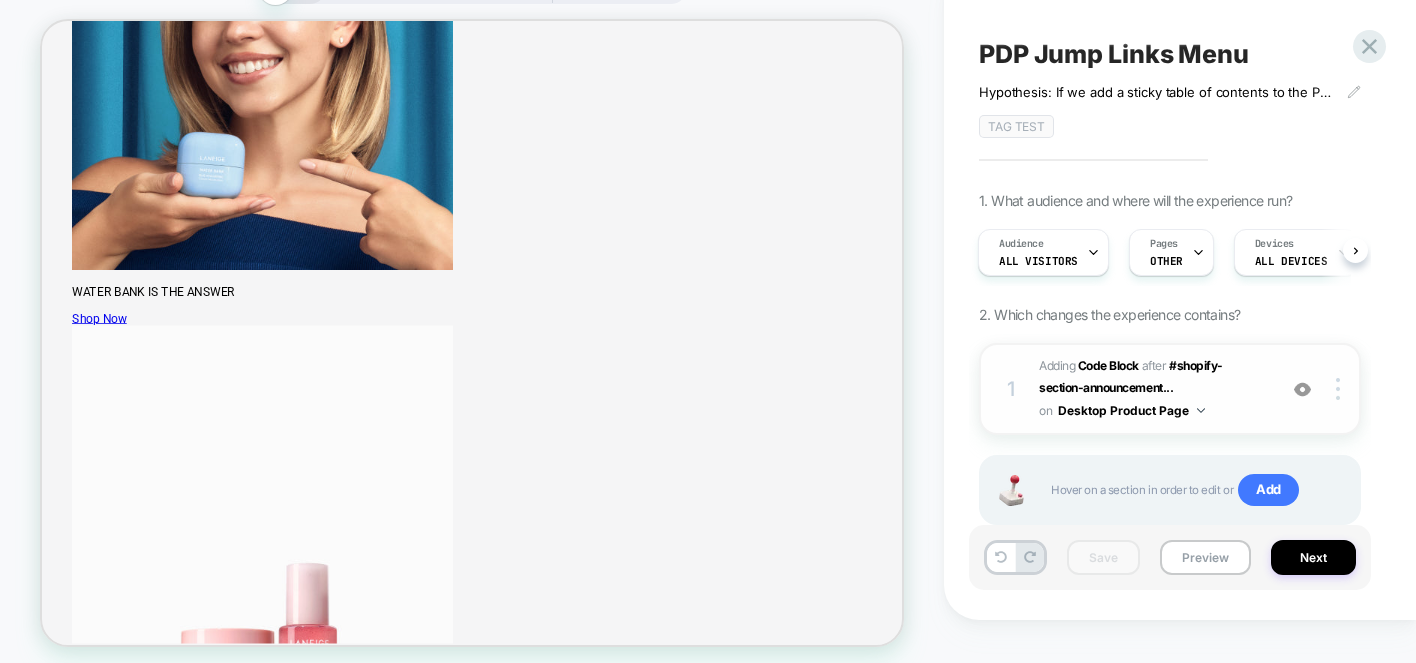 click on "Adding   Code Block   AFTER #shopify-section-announcement... #shopify-section-announcement-bar > swiper-container   on Desktop Product Page" at bounding box center (1152, 389) 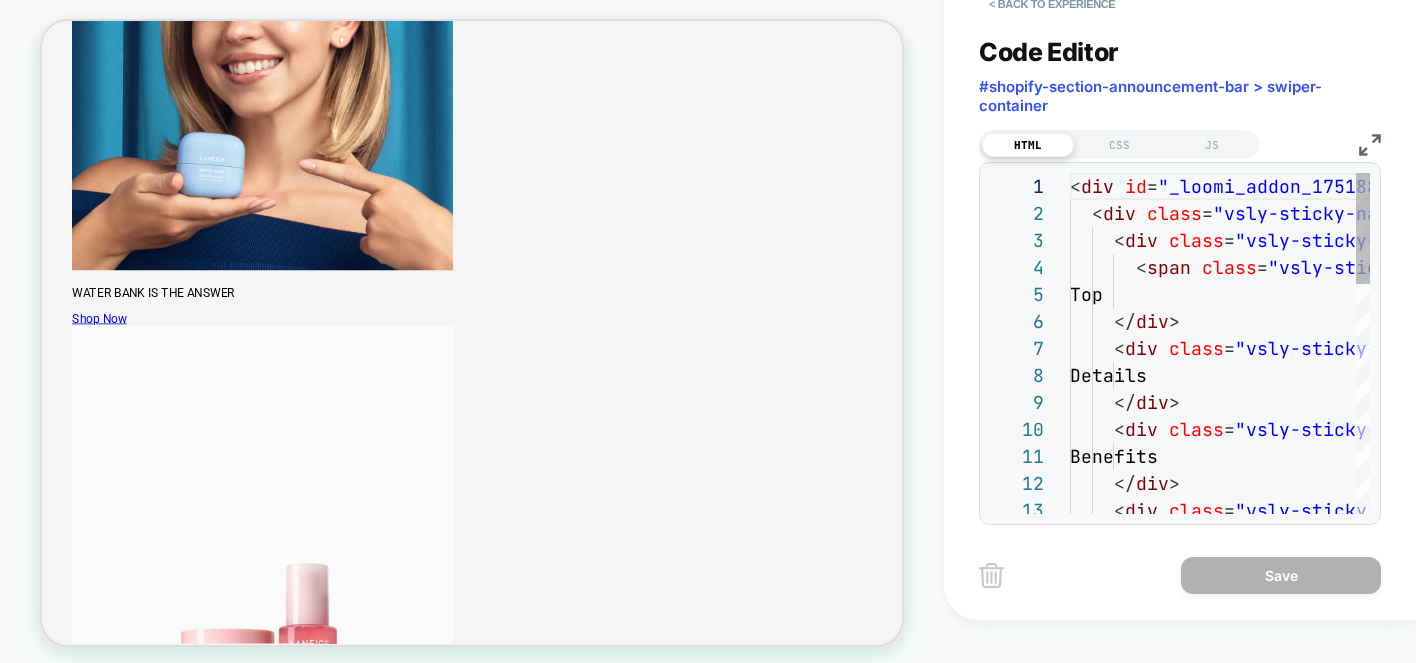 scroll, scrollTop: 270, scrollLeft: 0, axis: vertical 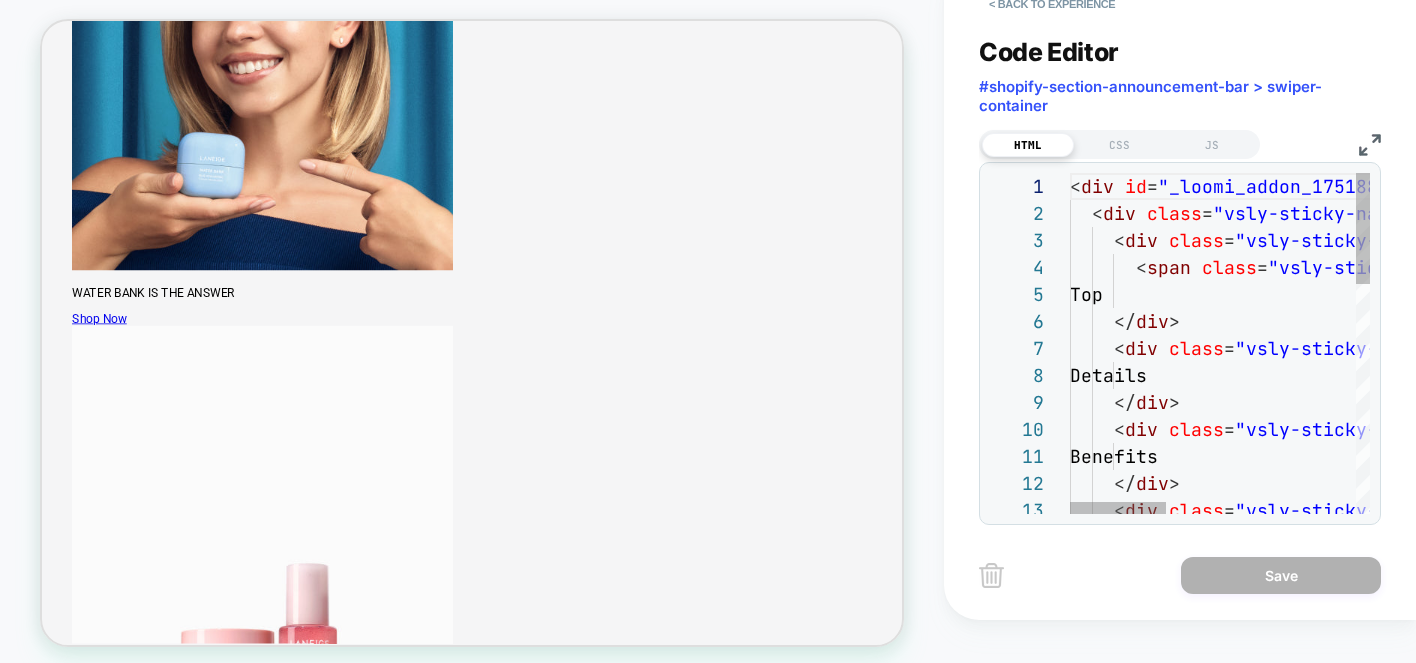 click on "< div   id = "_loomi_addon_1751886491277" >    < div   class = "vsly-sticky-nav" >      < div   class = "vsly-sticky-nav__item"   data-target = "top" >        < span   class = "vsly-sticky-nav__icon" > ▲ </ span >       Top      </ div >      < div   class = "vsly-sticky-nav__item"   data-target = ".product__details" >       Details      </ div >      < div   class = "vsly-sticky-nav__item"   data-target = ".content-cards__heading" >       Benefits      </ div >      < div   class = "vsly-sticky-nav__item"   data-target = ".stat-cards__content" >" at bounding box center (1514, 694) 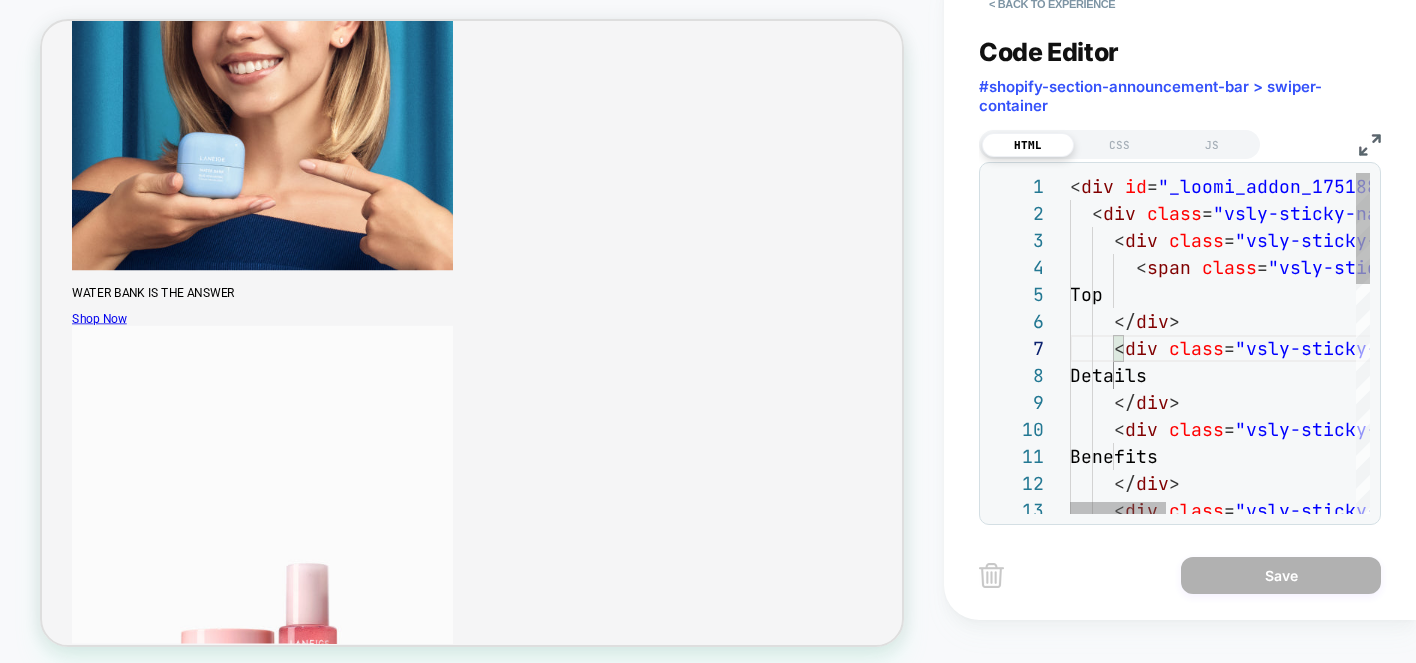 type on "**********" 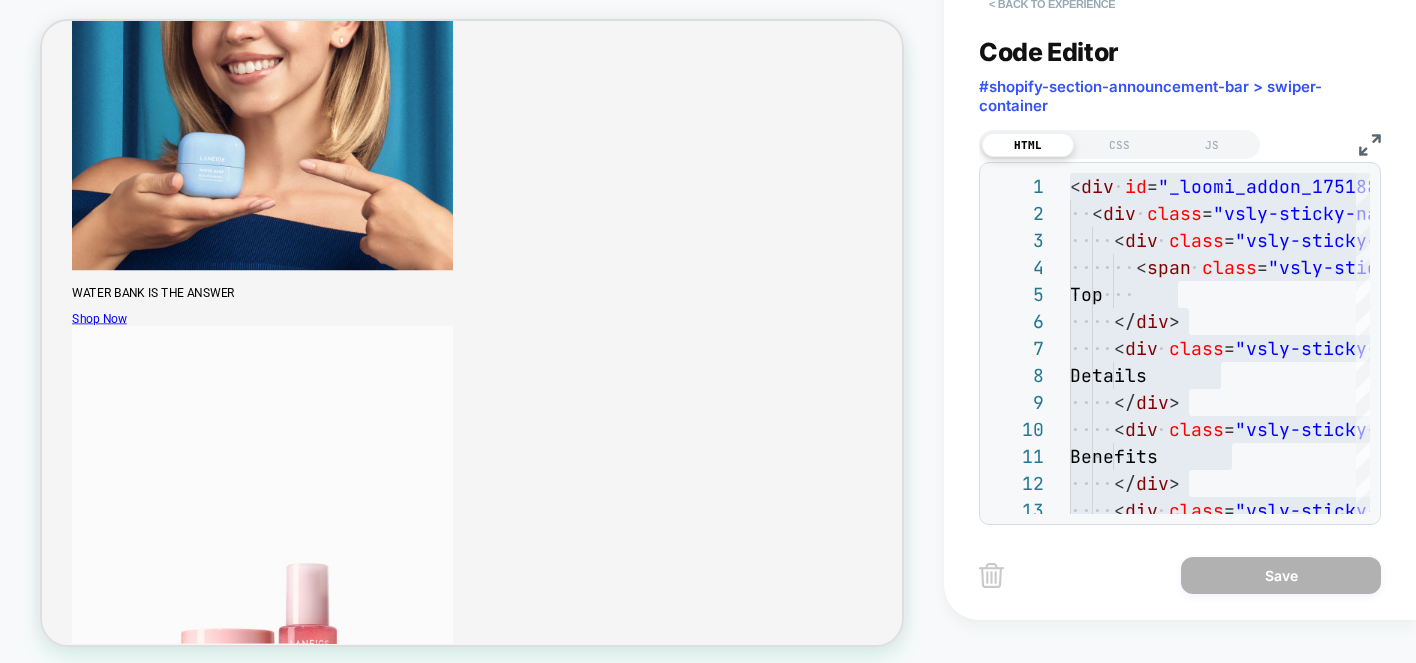 click on "< Back to experience" at bounding box center [1052, 4] 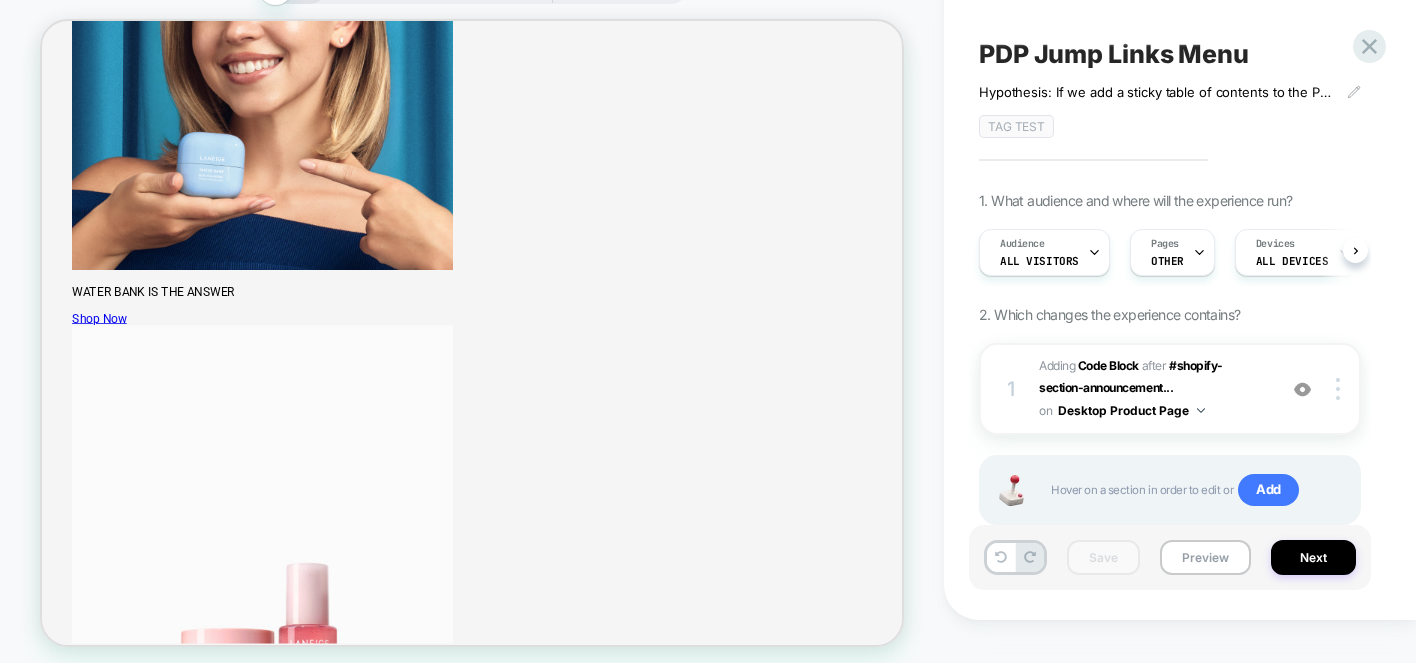 scroll, scrollTop: 0, scrollLeft: 1, axis: horizontal 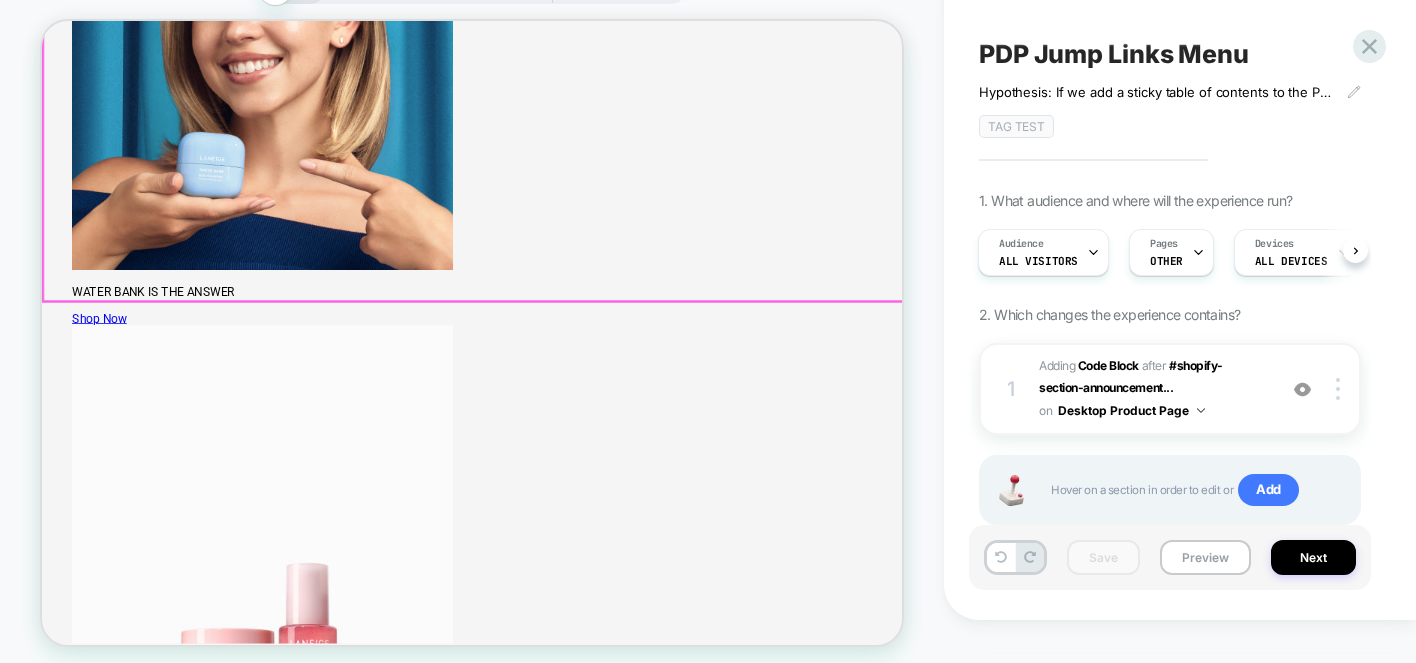 click on "new" at bounding box center [615, 20305] 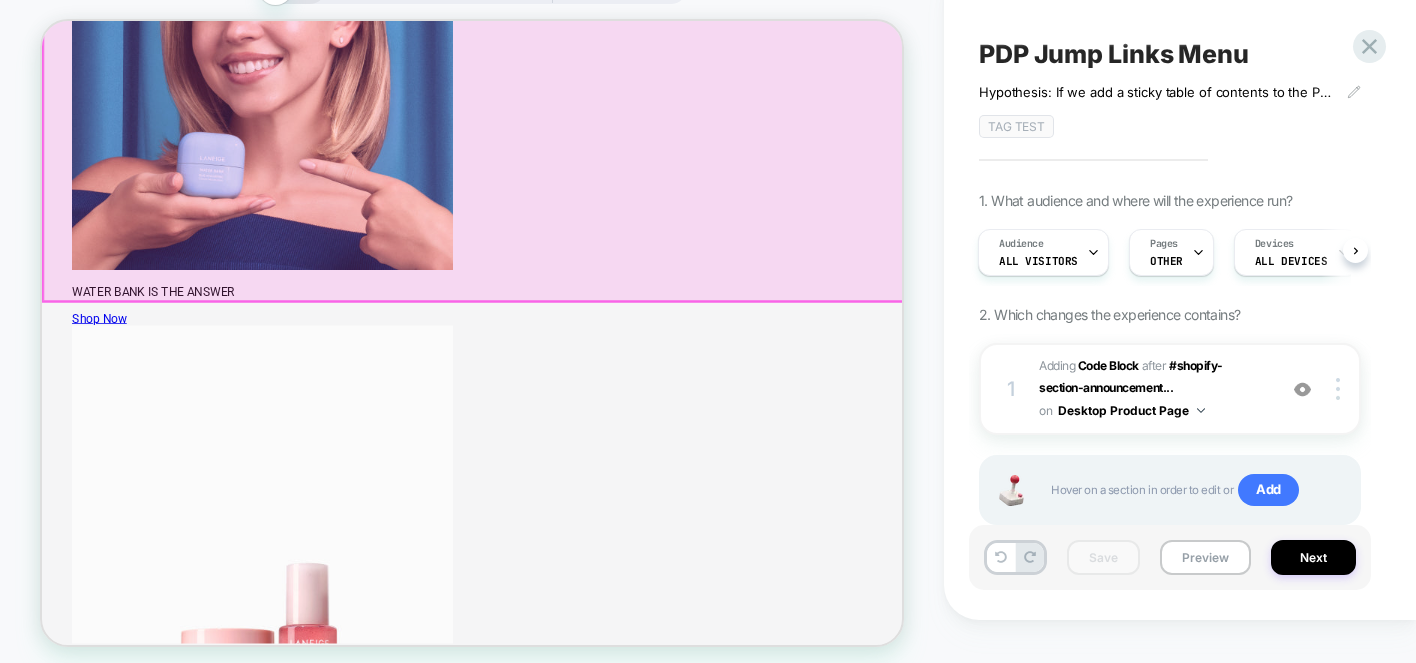 click on "new" at bounding box center [615, 20305] 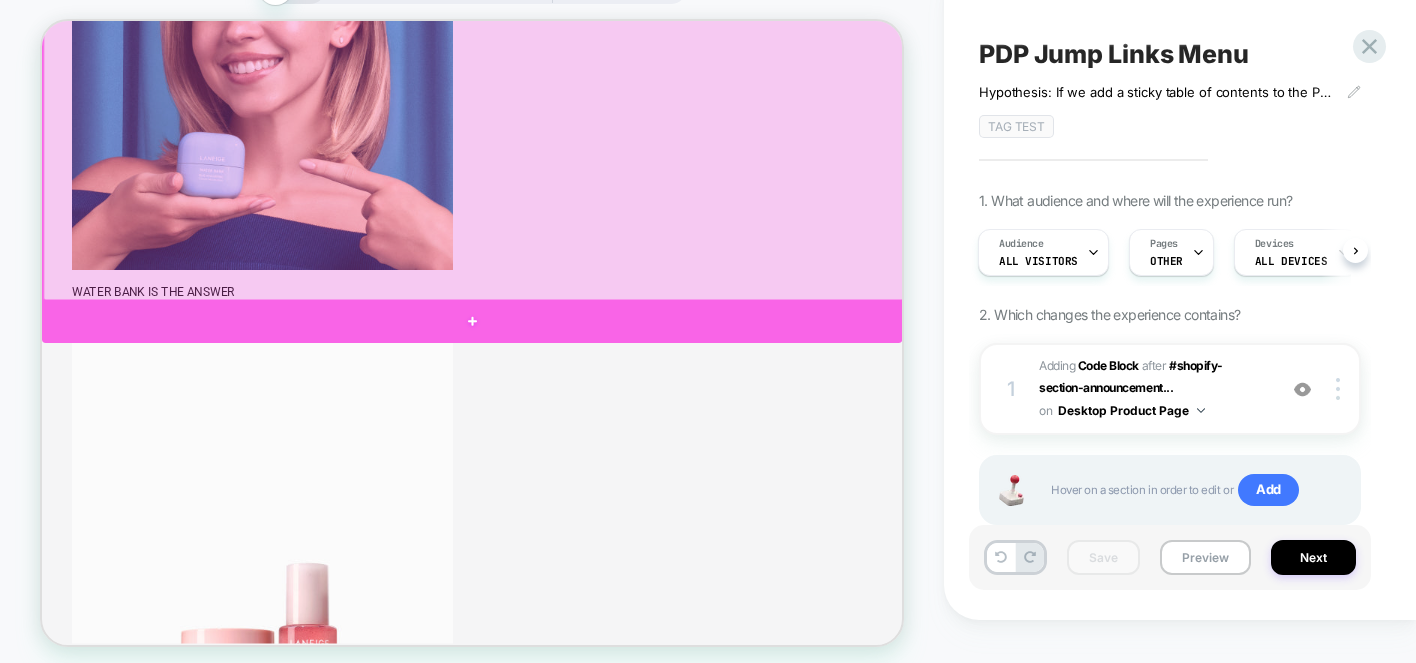 click at bounding box center [615, 421] 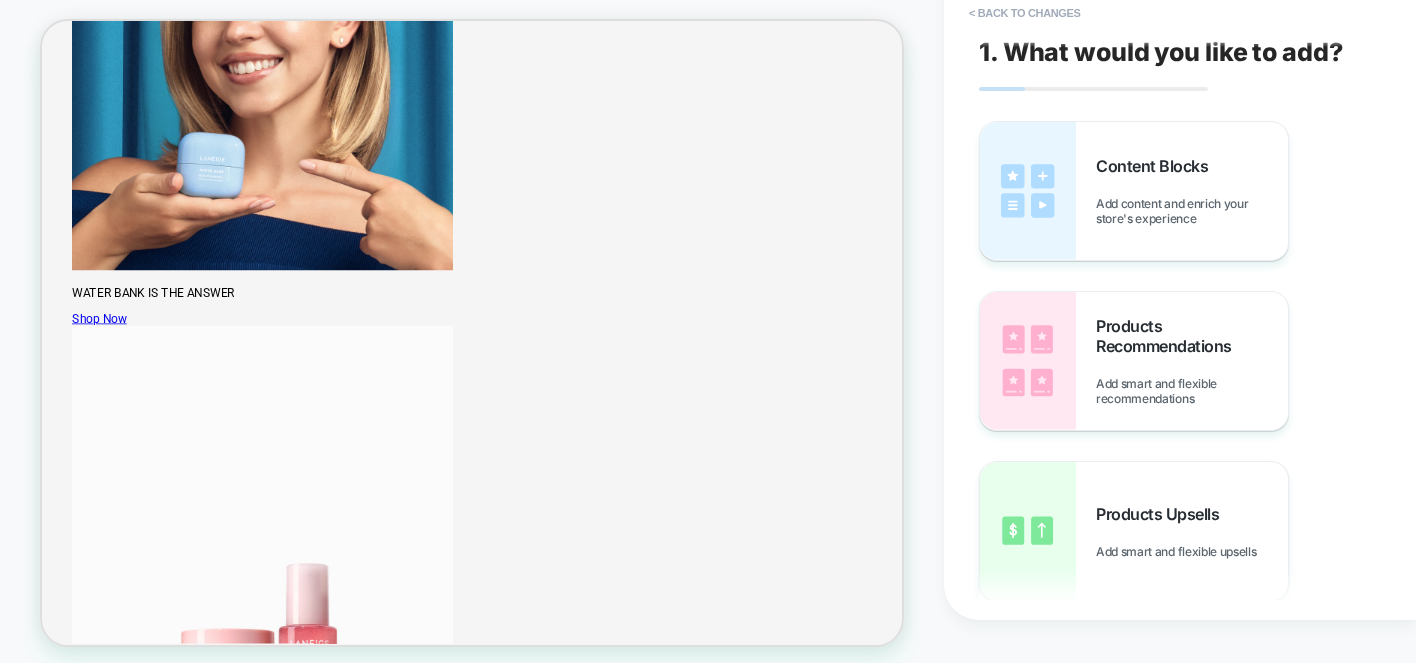 scroll, scrollTop: 1347, scrollLeft: 0, axis: vertical 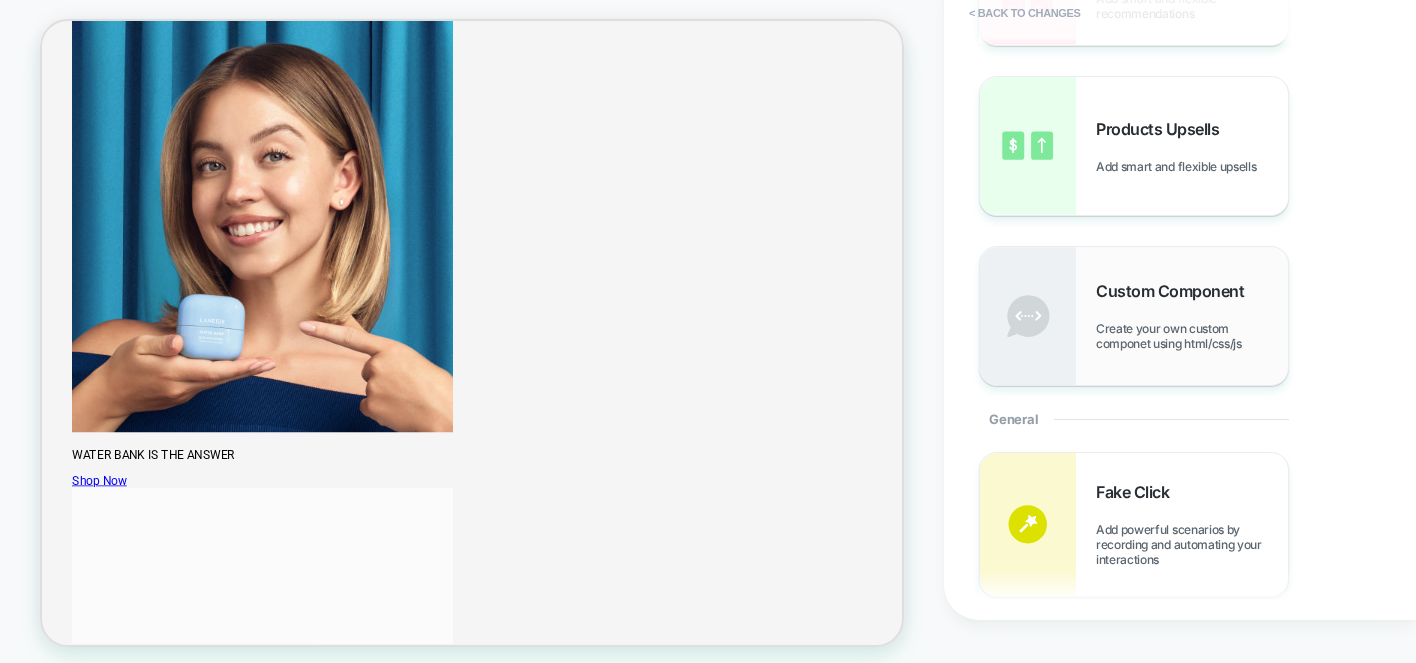 click on "Create your own custom componet using html/css/js" at bounding box center (1192, 336) 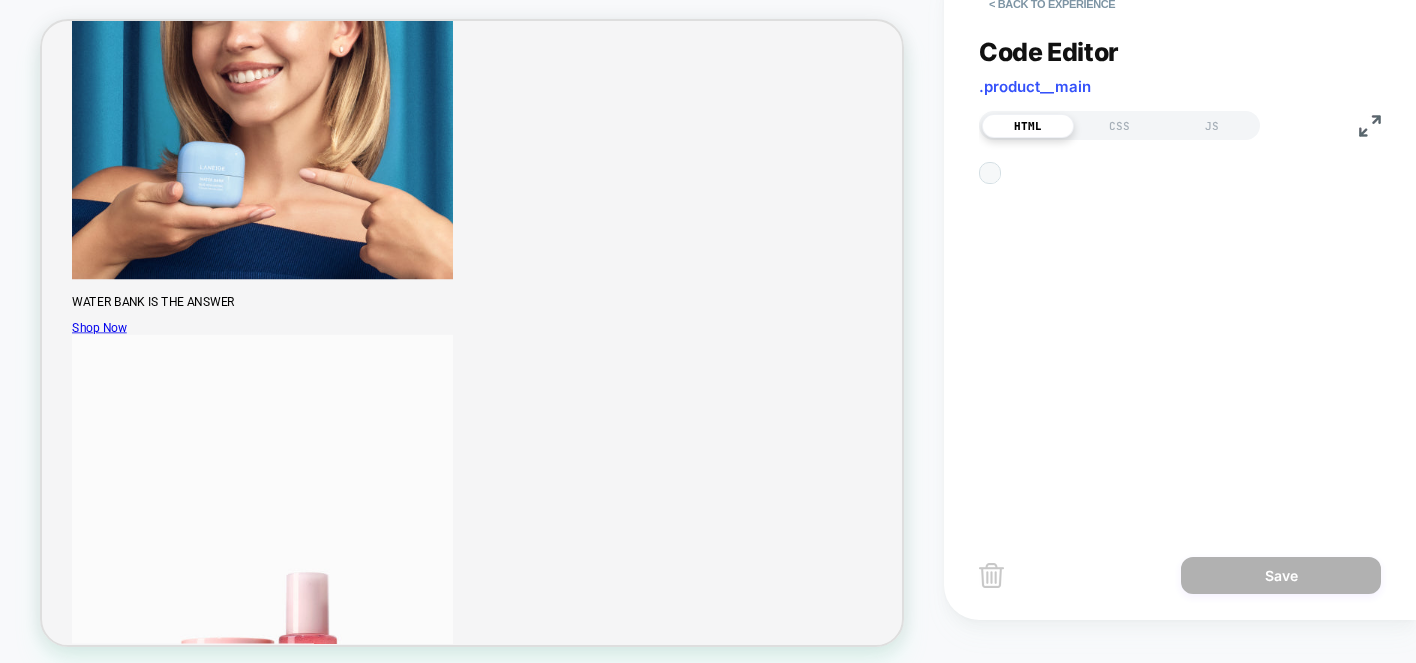 scroll, scrollTop: 27, scrollLeft: 0, axis: vertical 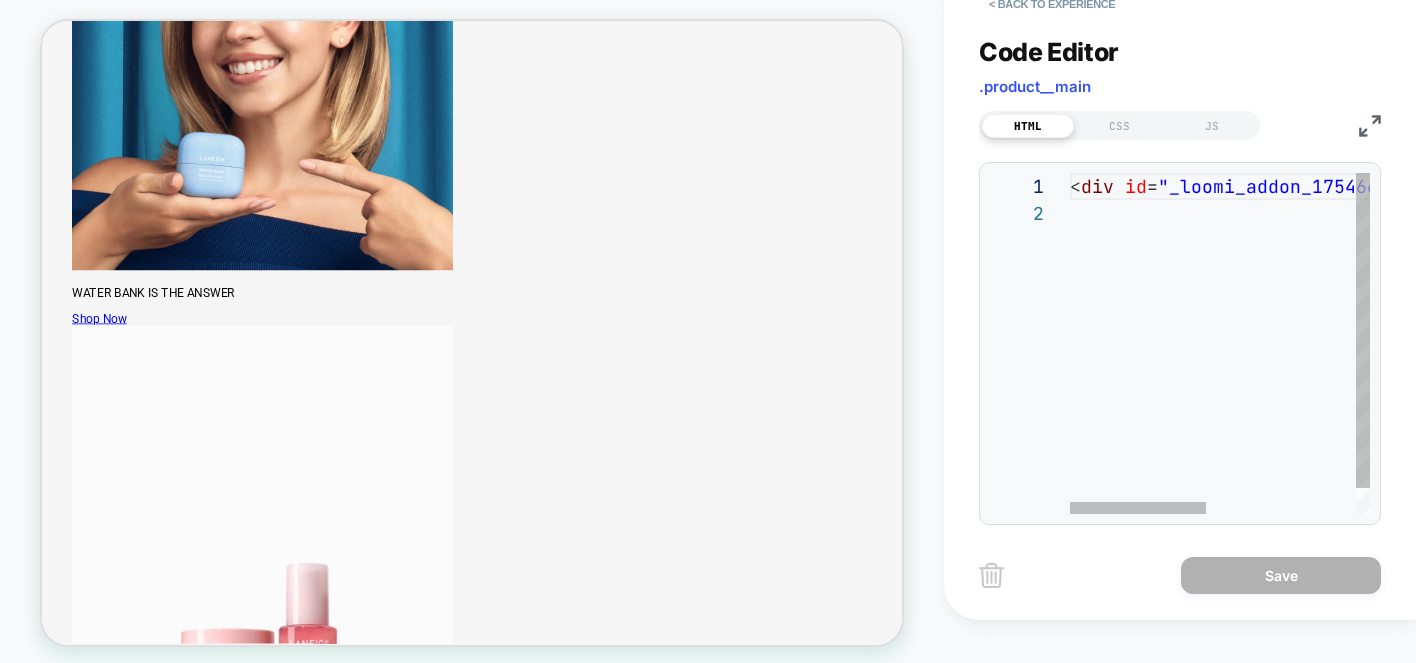 click on "< div   id = "_loomi_addon_1754666908638" > Change Me! </ div >" at bounding box center (1384, 357) 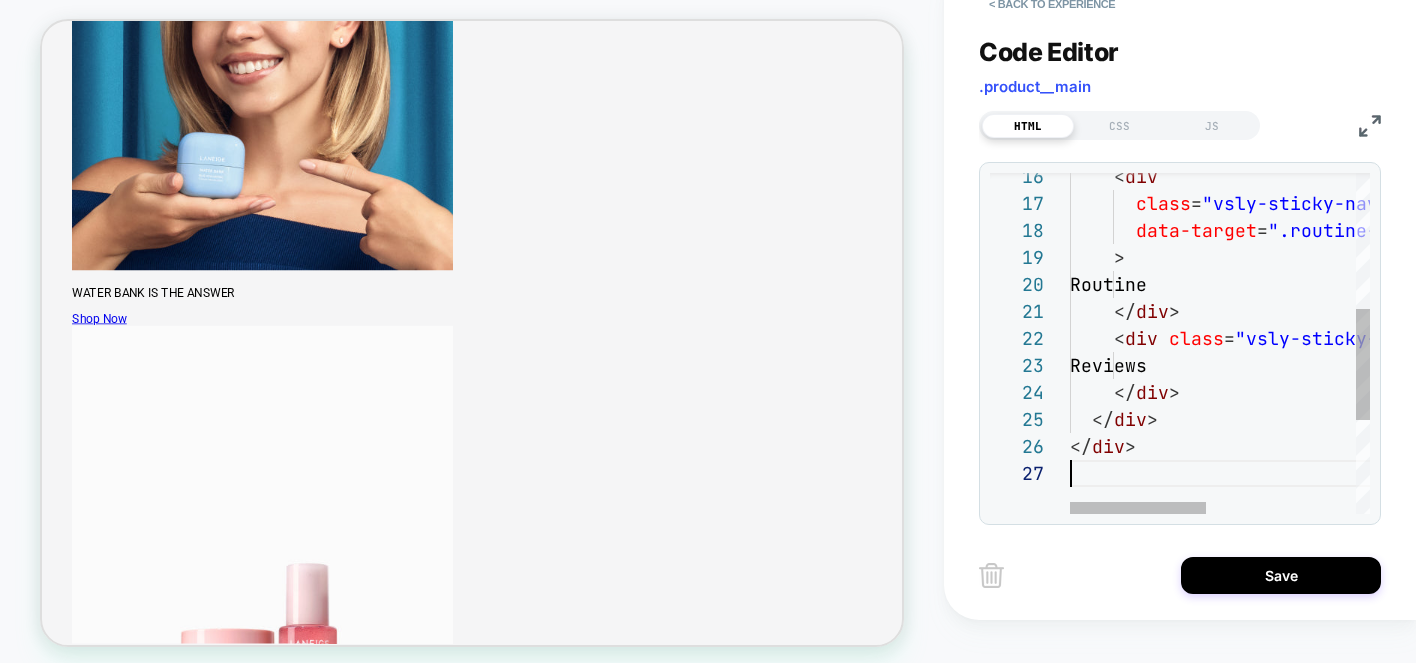 scroll, scrollTop: 162, scrollLeft: 0, axis: vertical 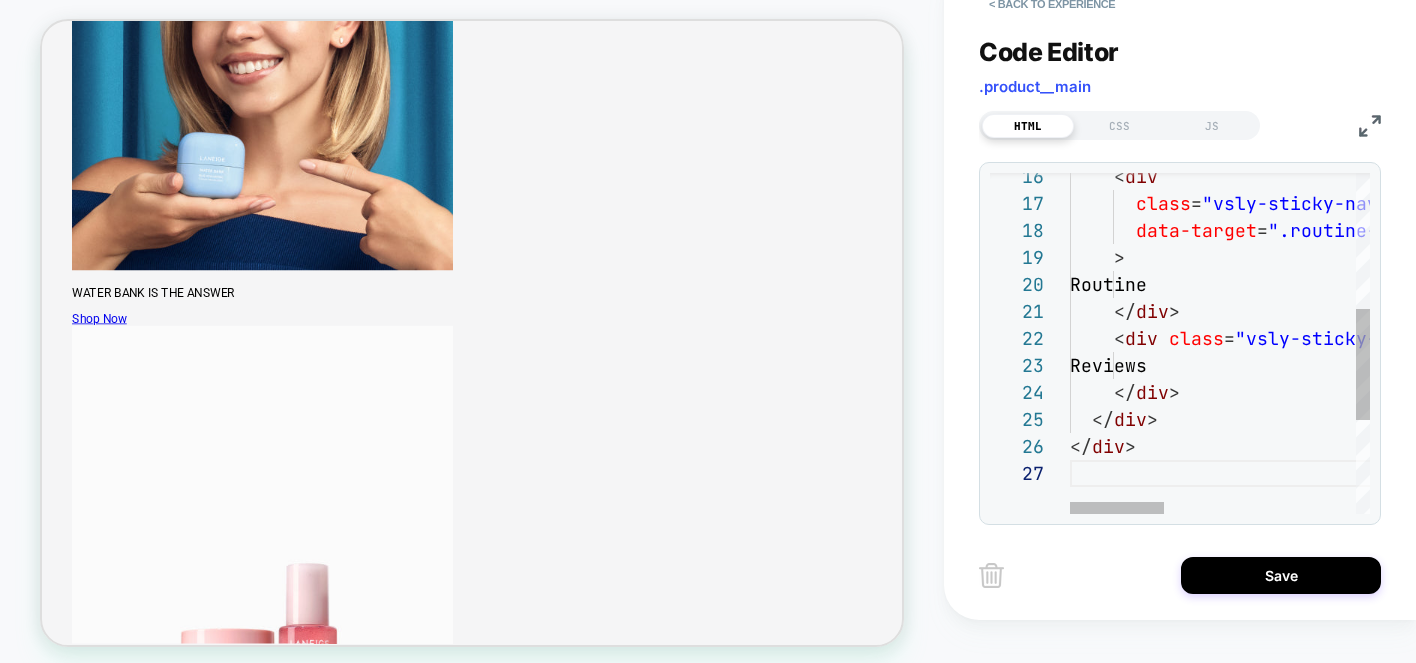 type on "**********" 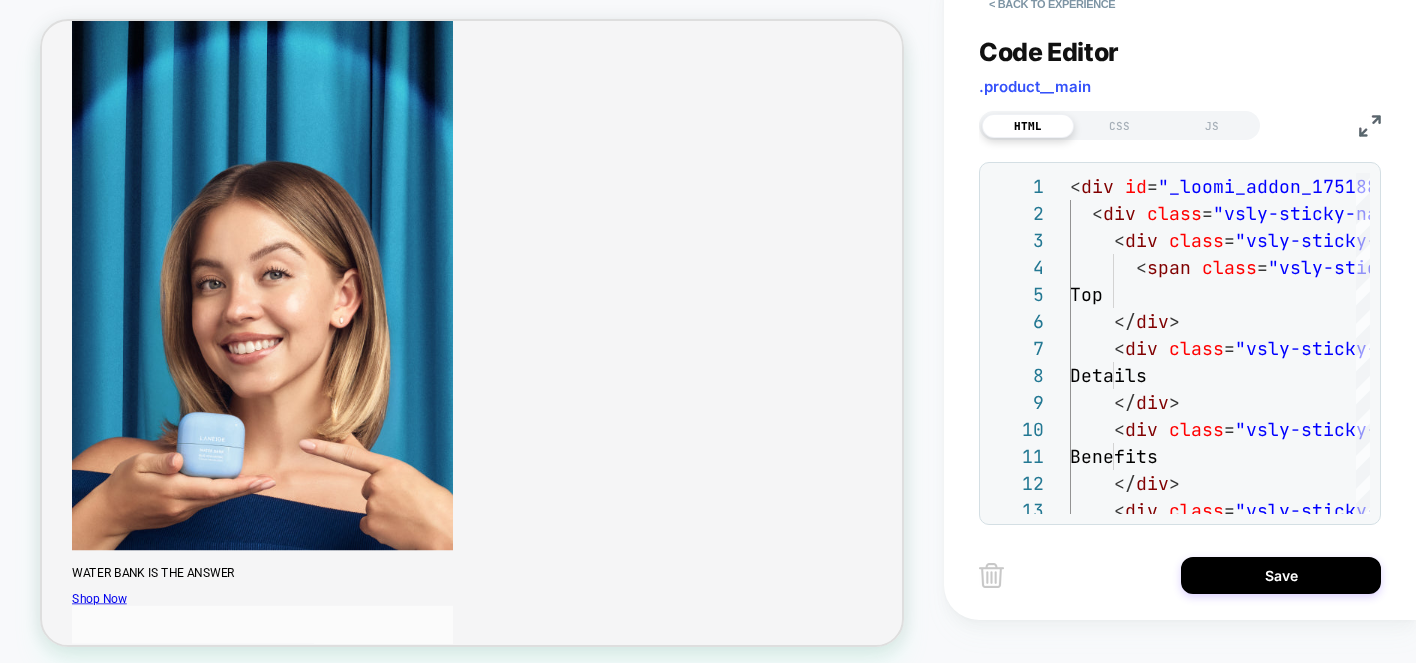 scroll, scrollTop: 1186, scrollLeft: 0, axis: vertical 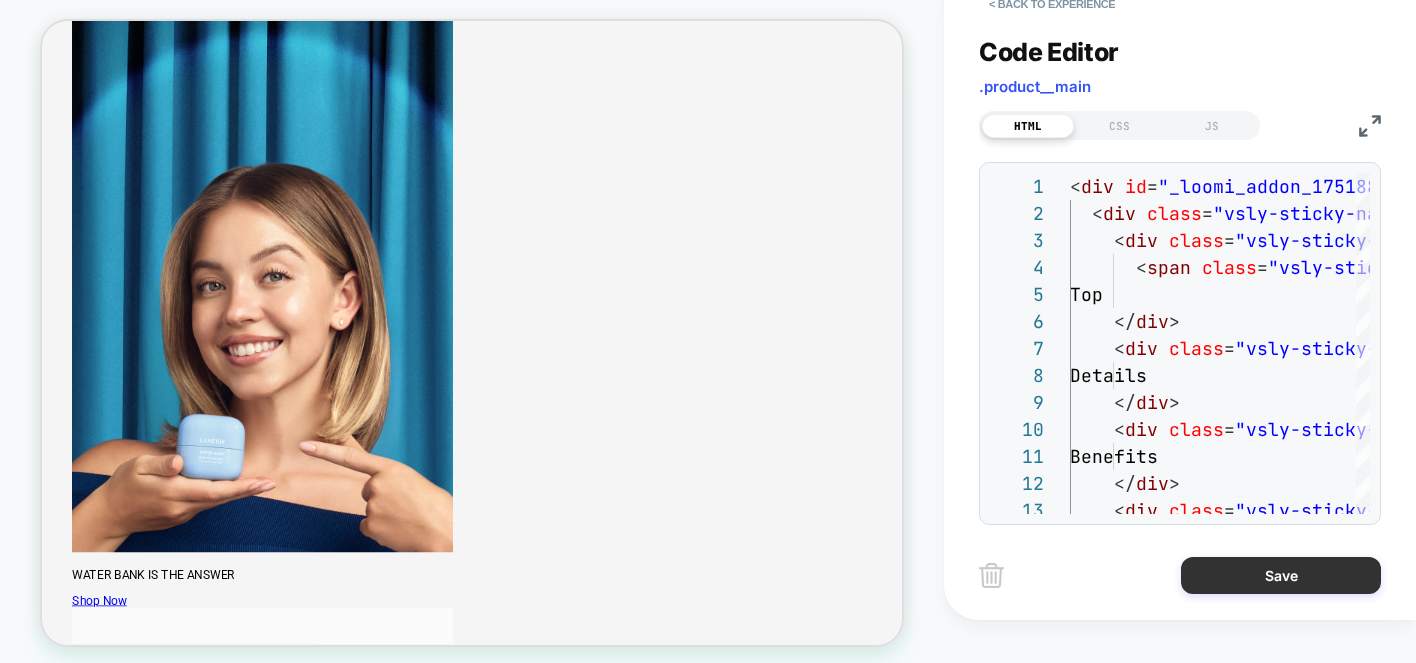 click on "Save" at bounding box center (1281, 575) 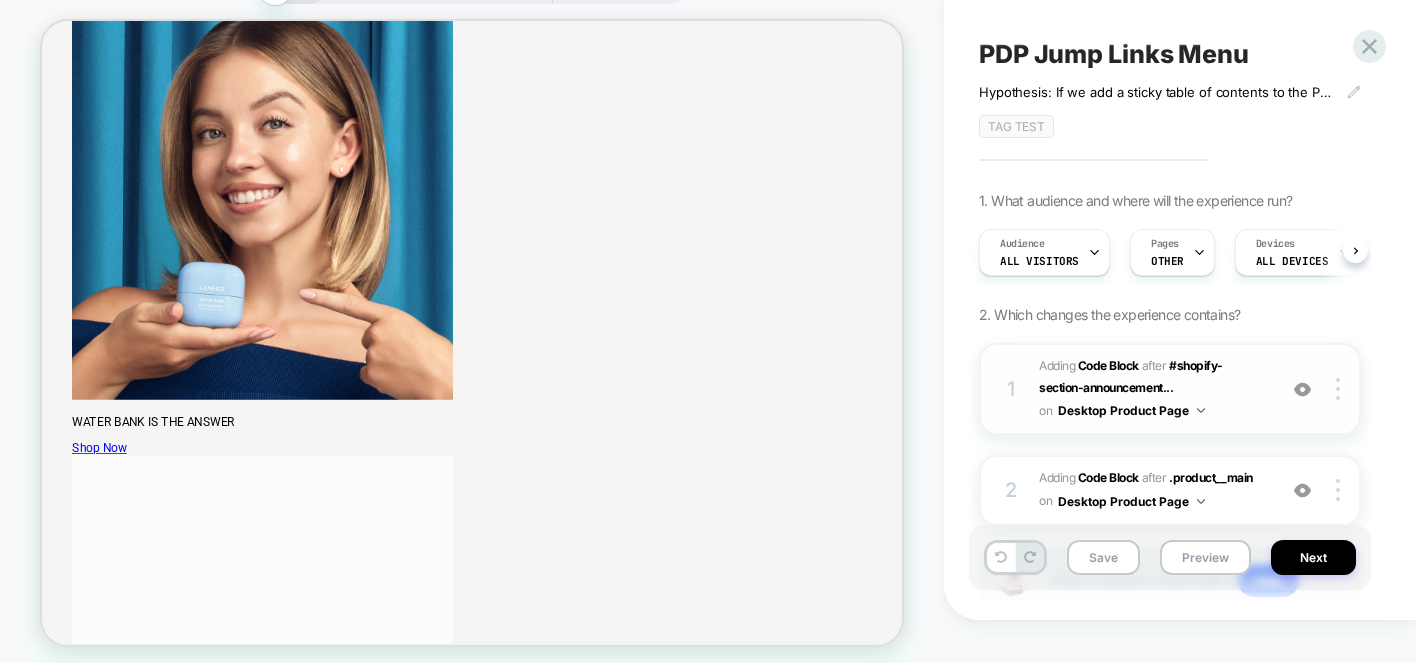 scroll, scrollTop: 0, scrollLeft: 1, axis: horizontal 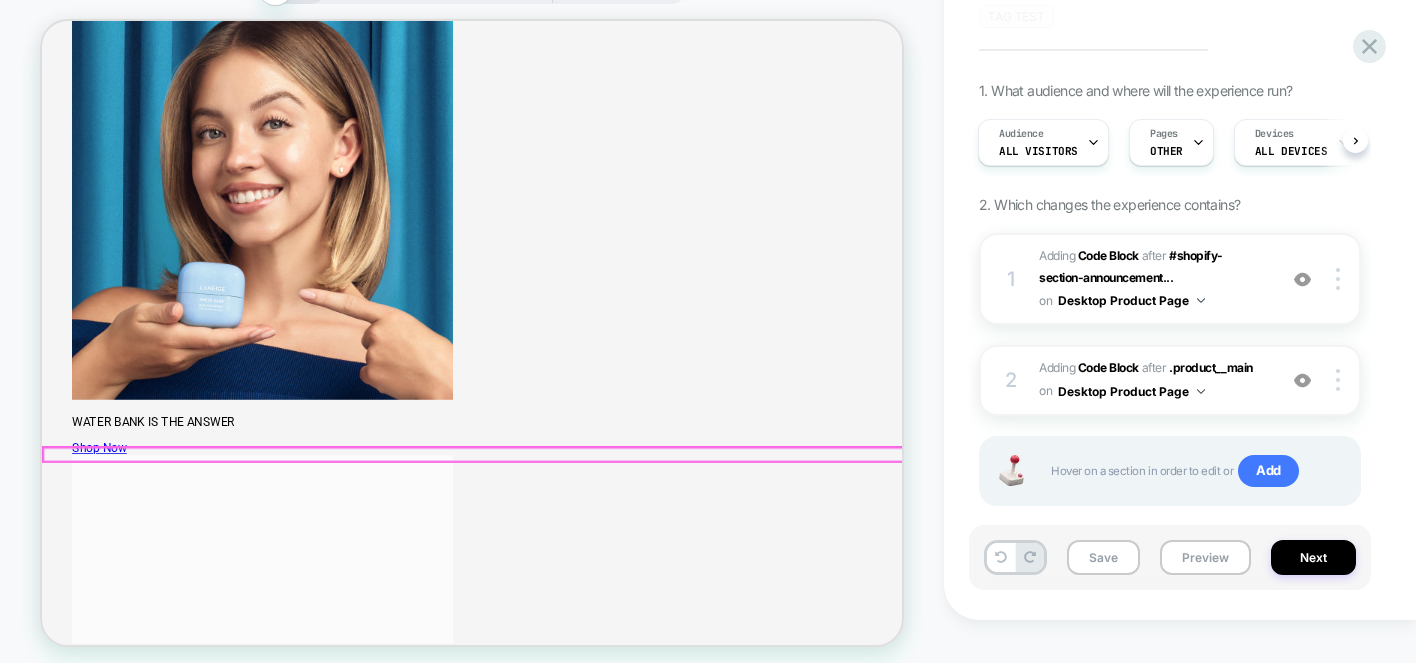 click on "Details" at bounding box center [615, 26009] 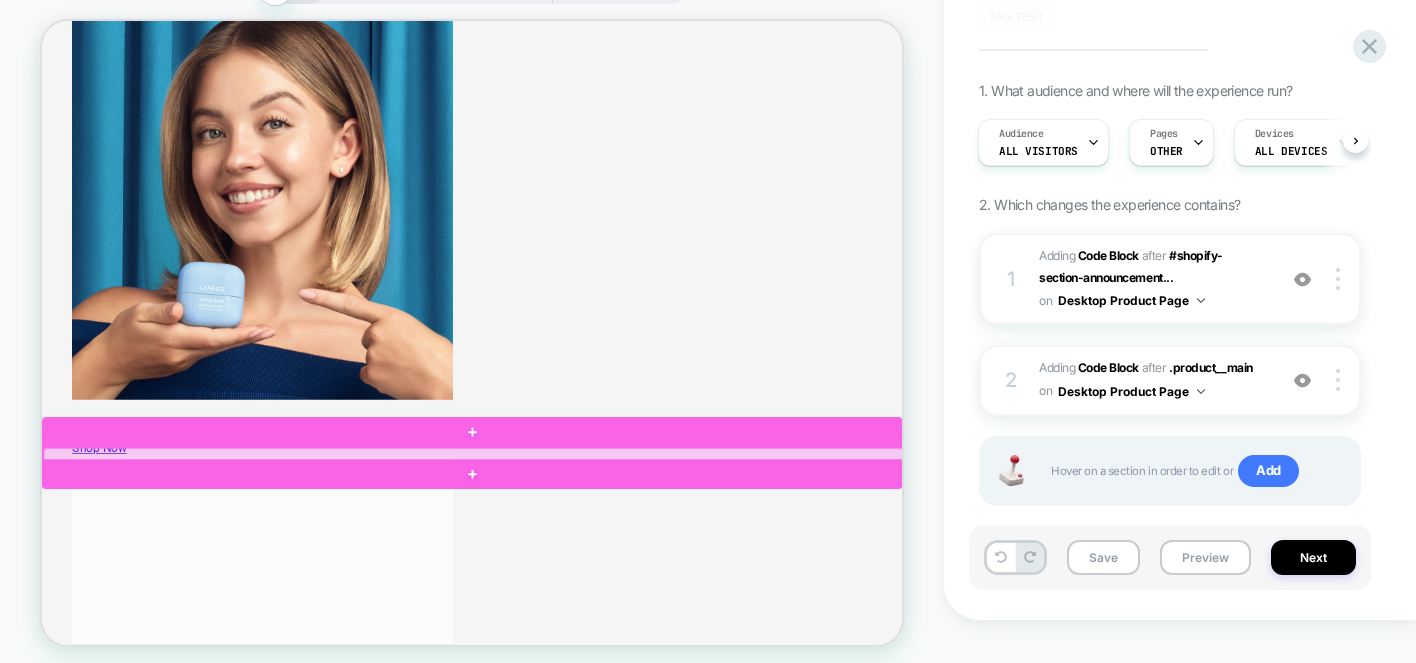 click at bounding box center [617, 600] 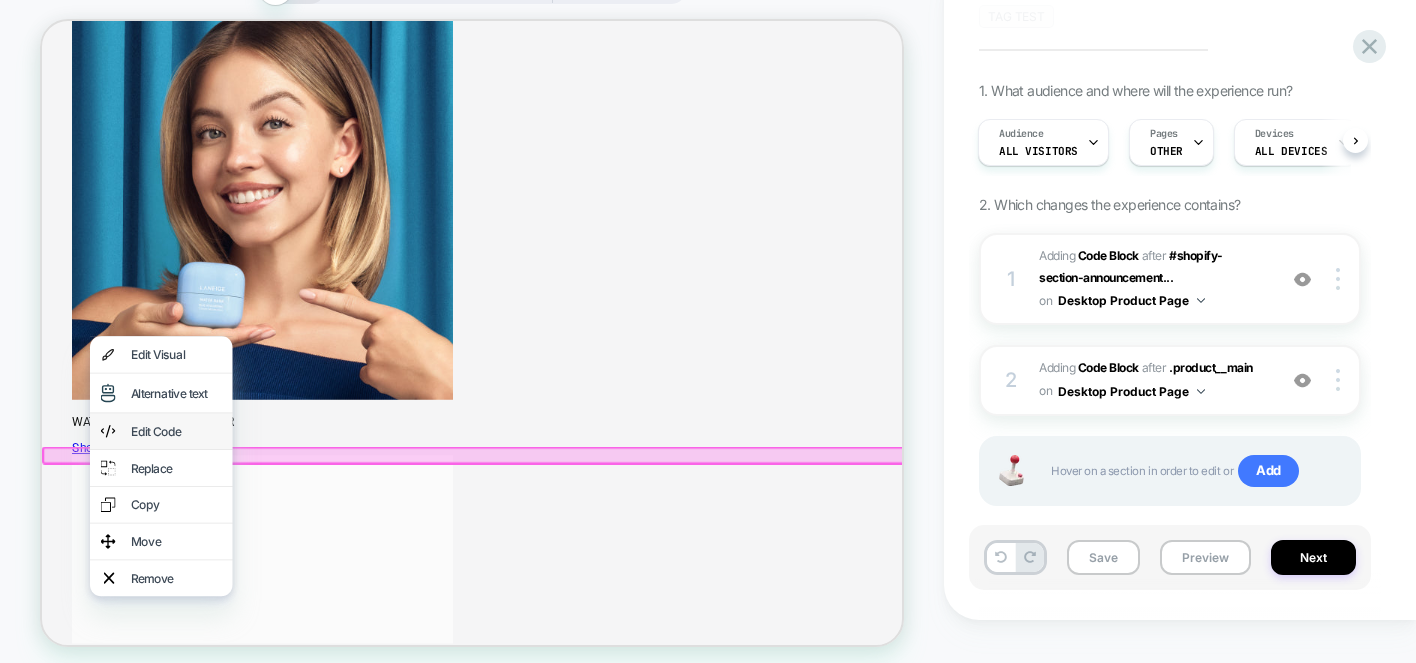 click on "Edit Code" at bounding box center [221, 568] 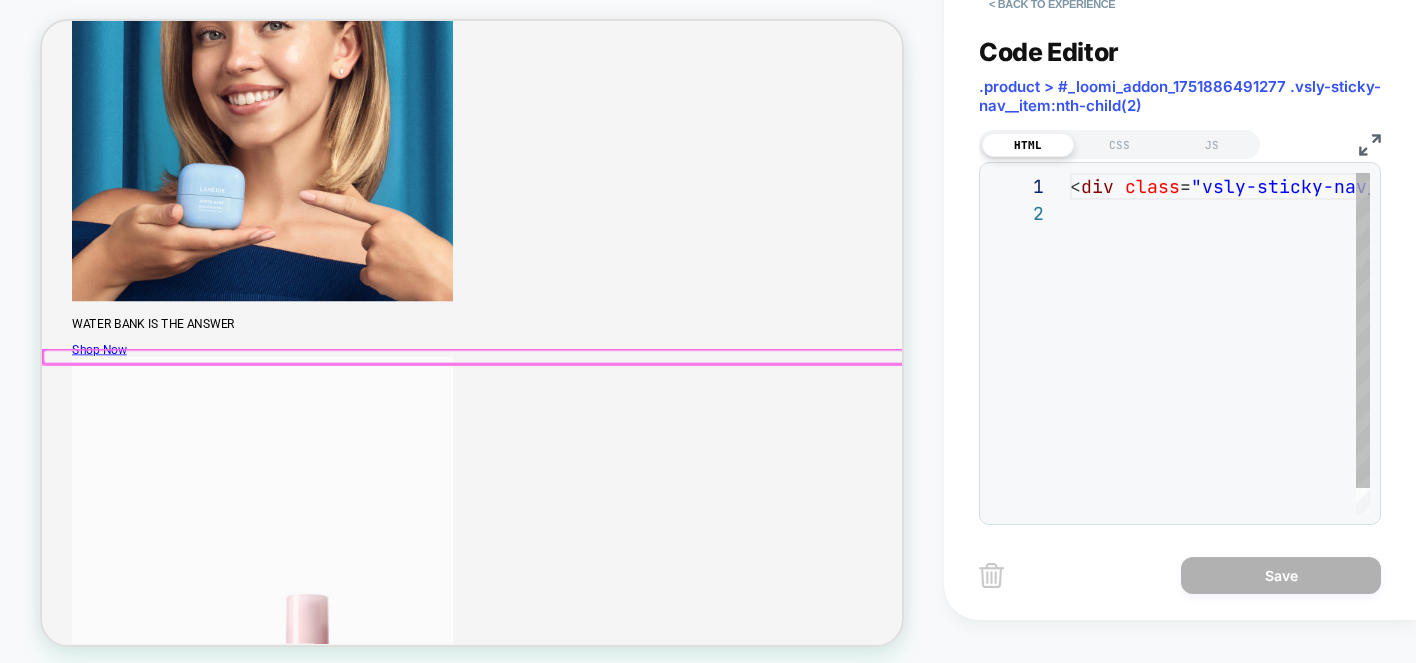 scroll, scrollTop: 1344, scrollLeft: 0, axis: vertical 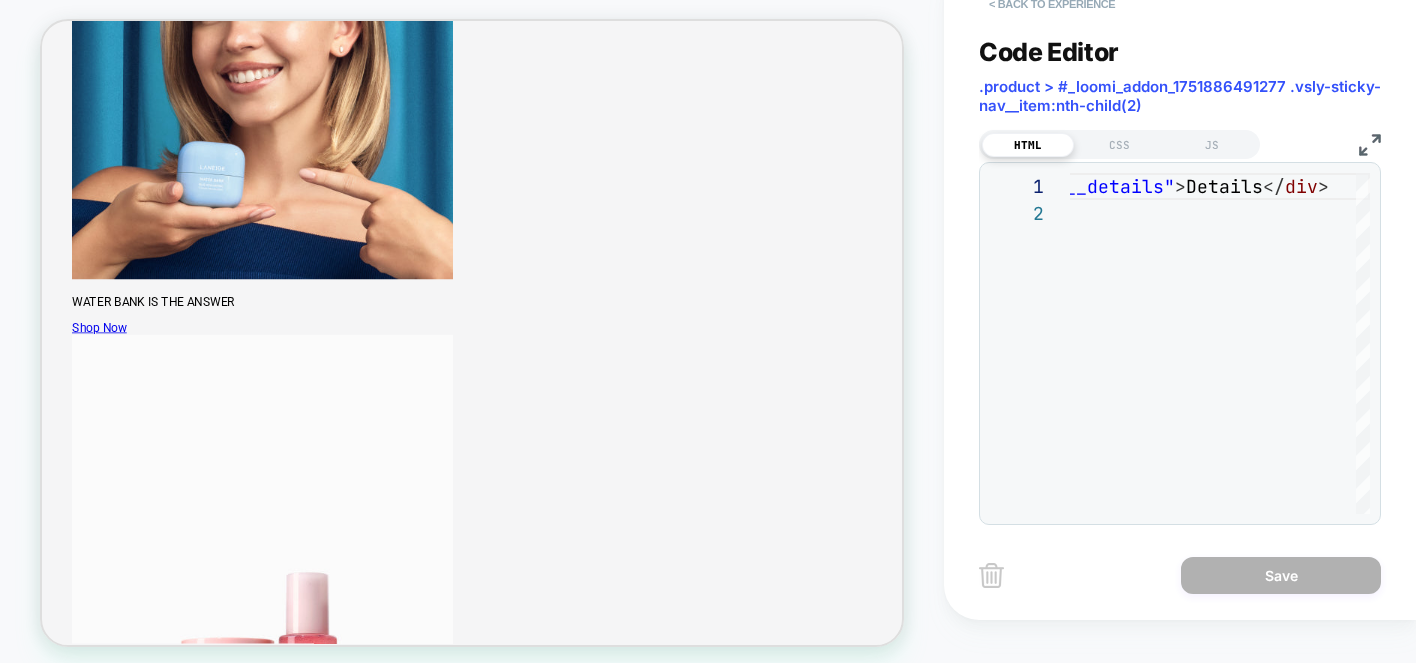 click on "< Back to experience" at bounding box center (1052, 4) 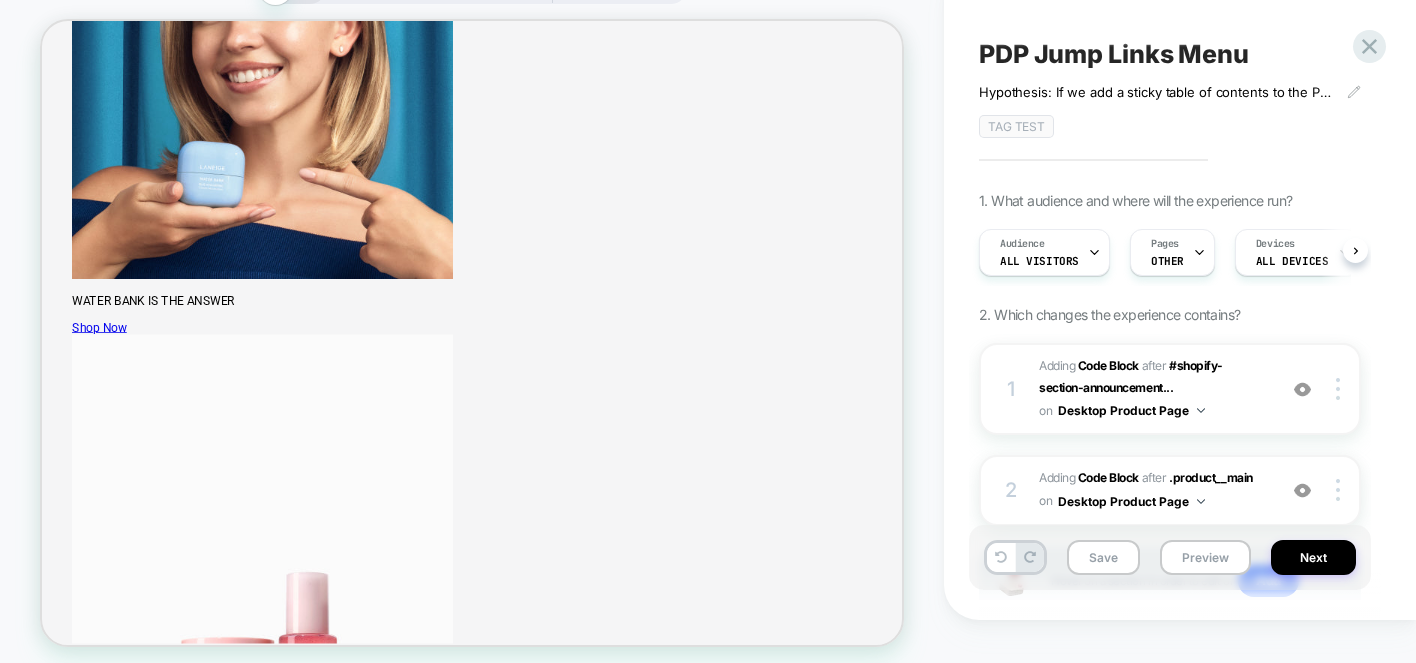 scroll, scrollTop: 0, scrollLeft: 1, axis: horizontal 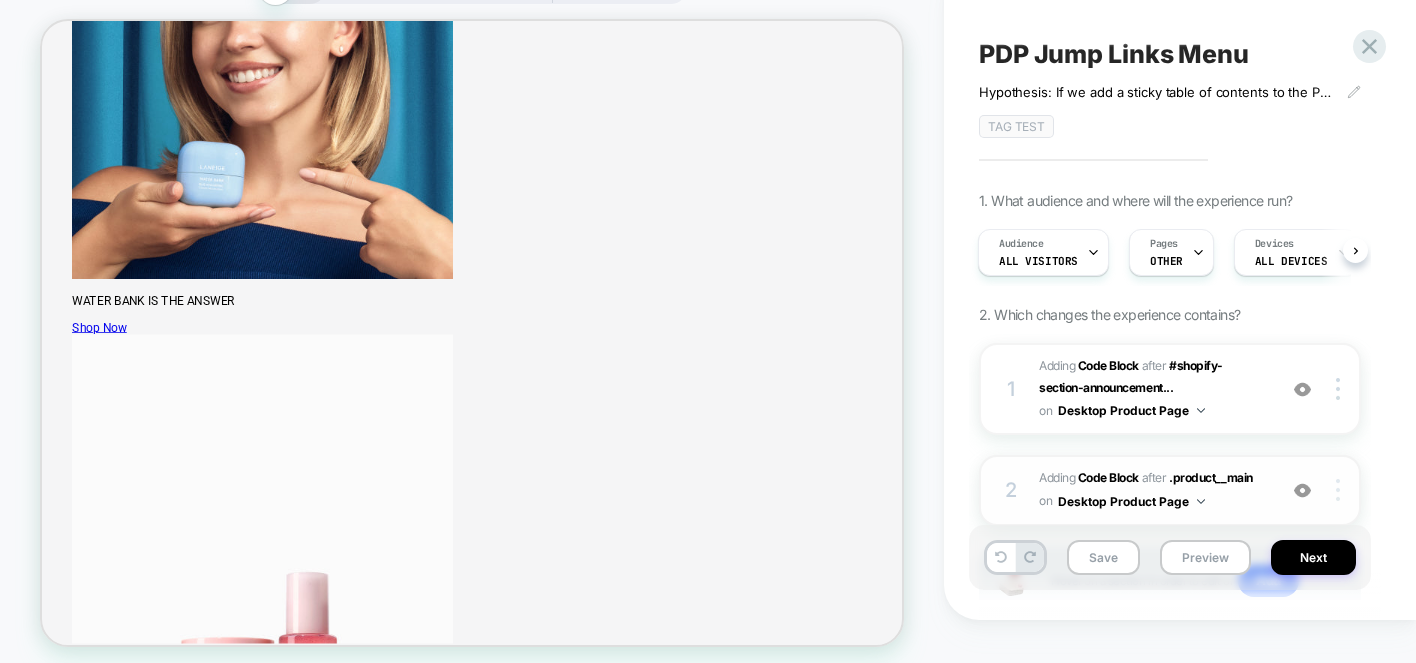 click at bounding box center (1338, 490) 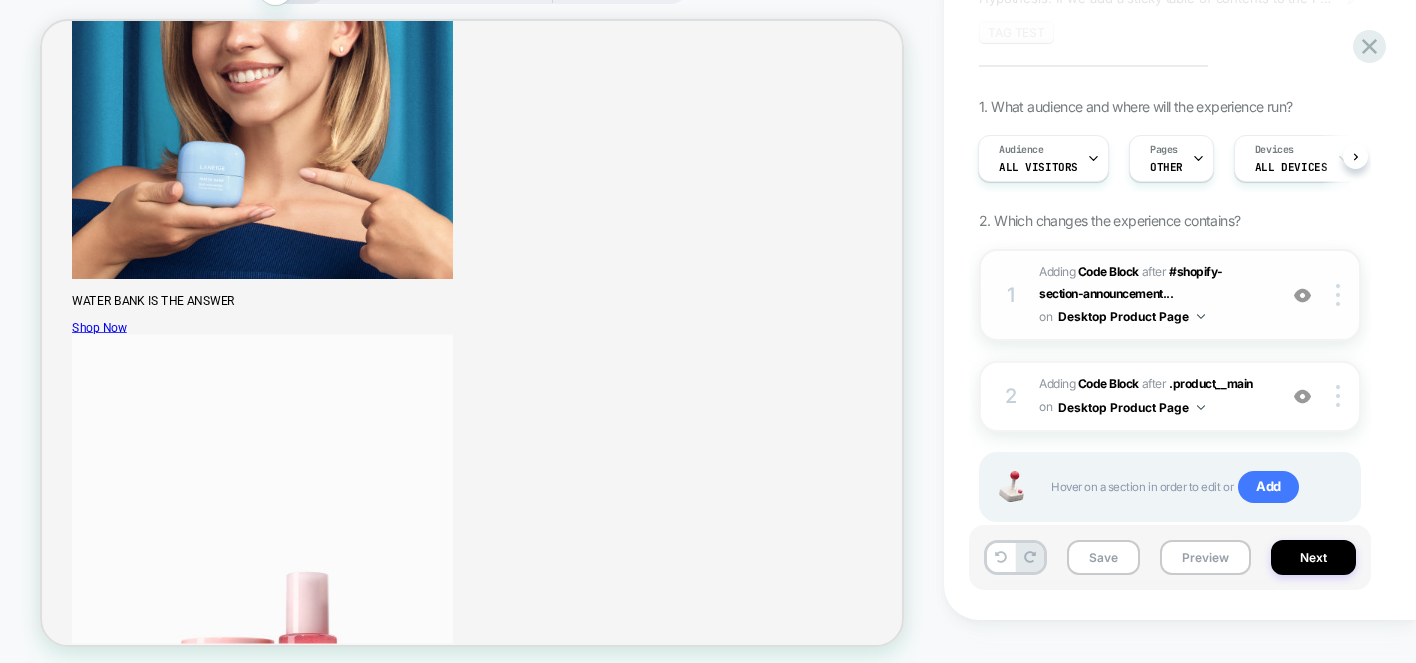 scroll, scrollTop: 144, scrollLeft: 0, axis: vertical 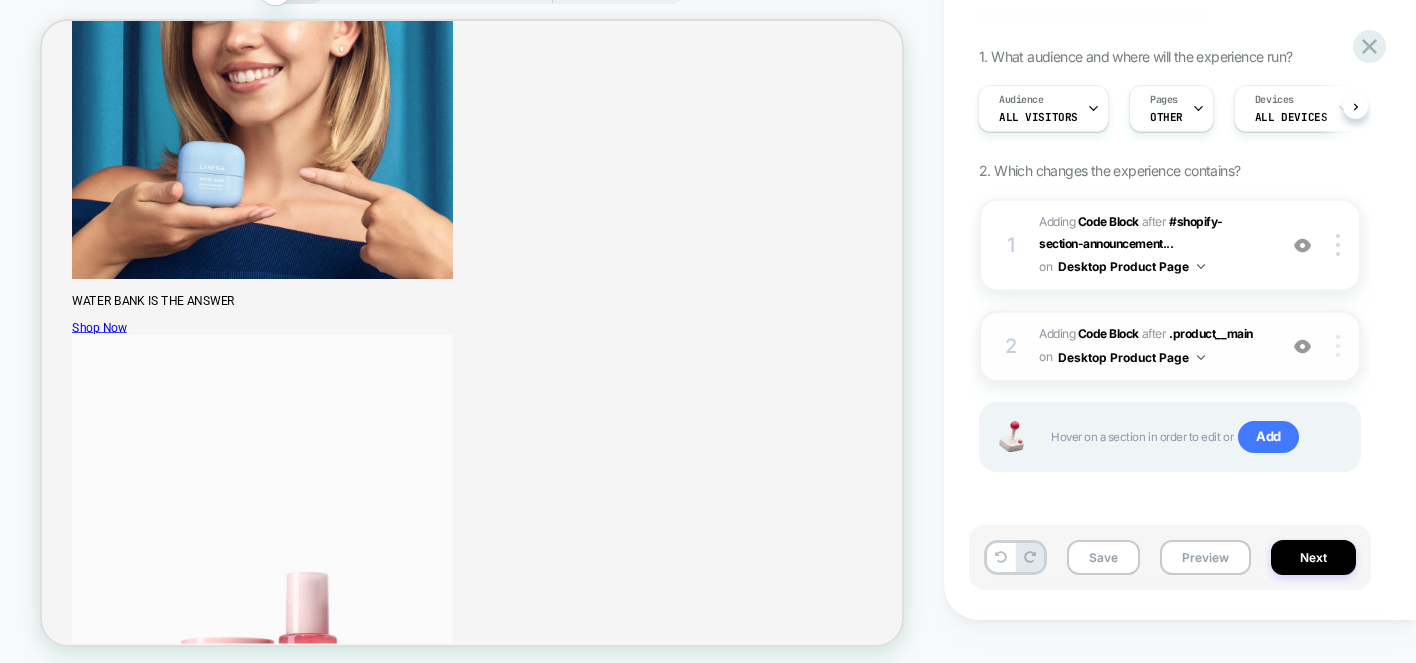 click at bounding box center [1341, 346] 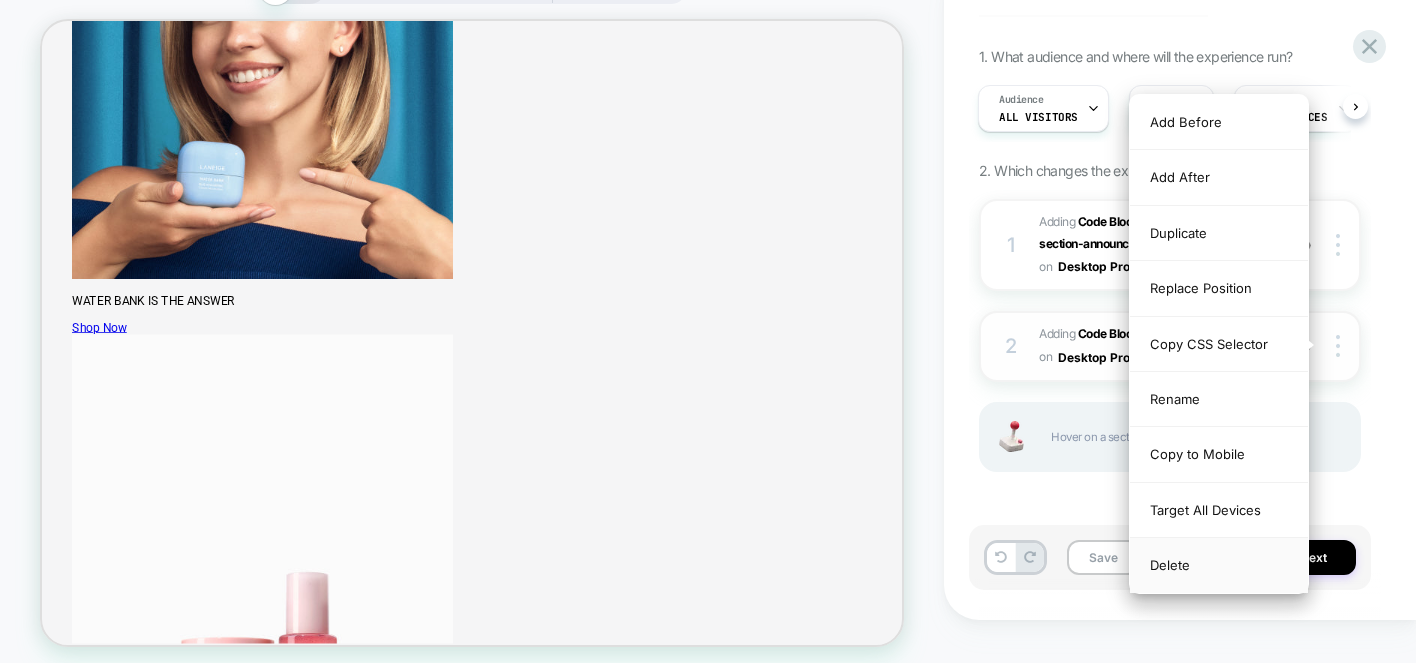 click on "Delete" at bounding box center [1219, 565] 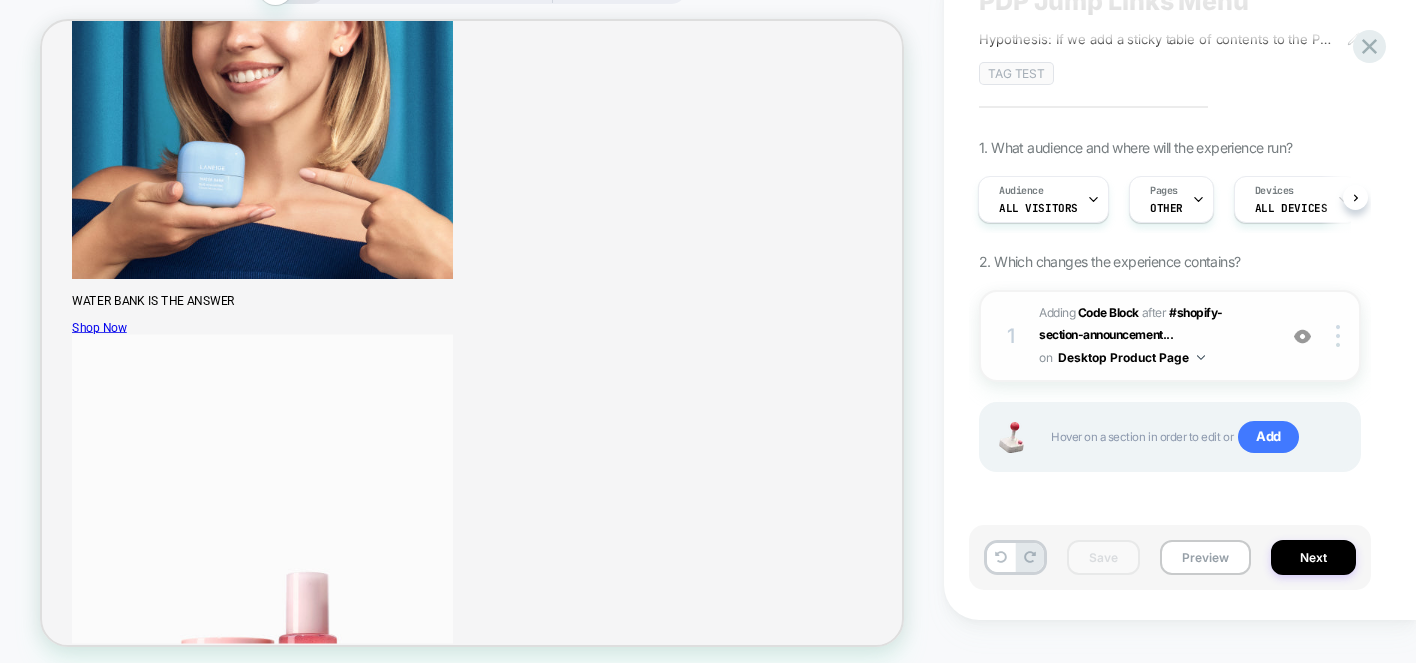 click on "Desktop Product Page" at bounding box center (1131, 357) 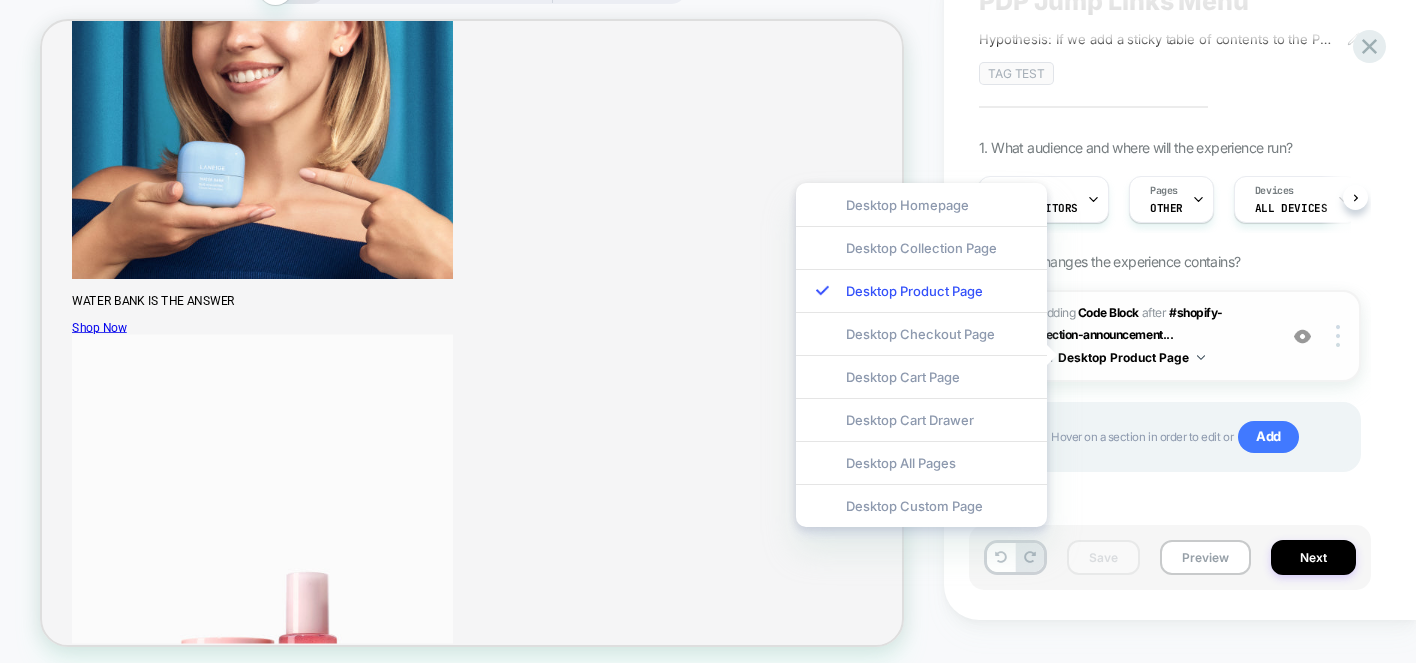 click on "Adding   Code Block   AFTER #shopify-section-announcement... #shopify-section-announcement-bar > swiper-container   on Desktop Product Page" at bounding box center (1152, 336) 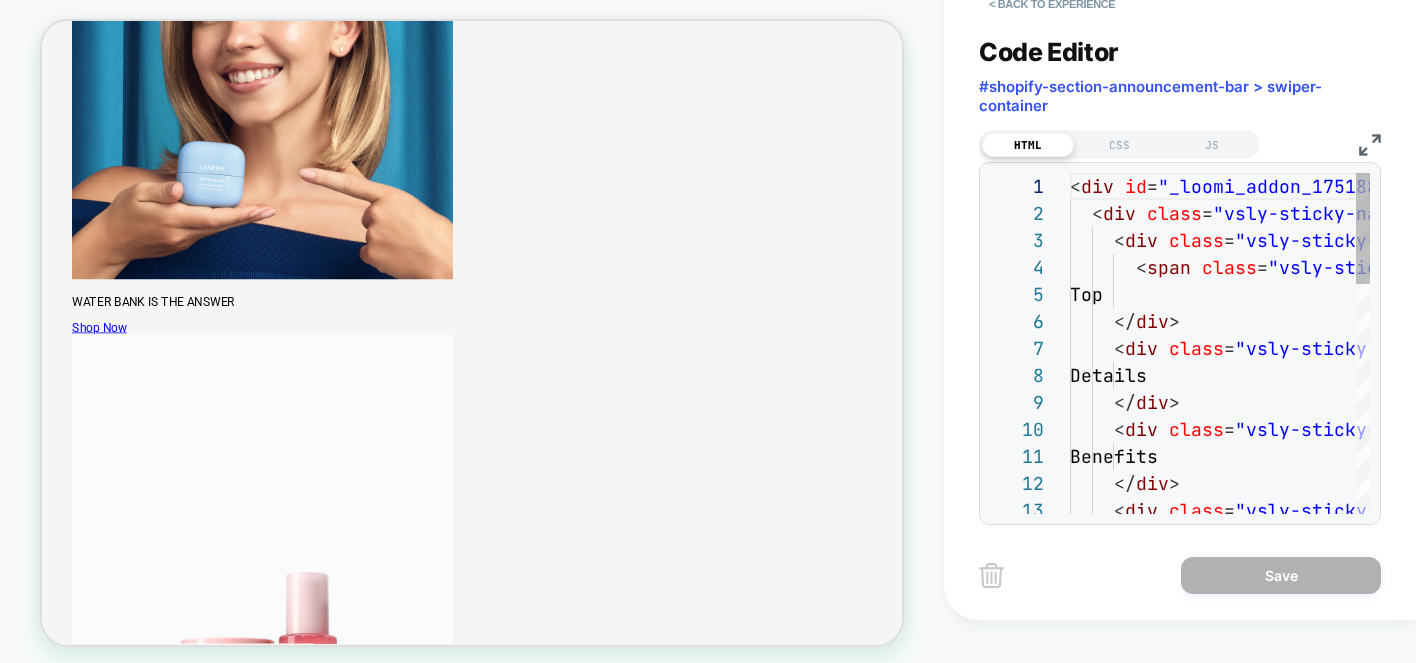 scroll, scrollTop: 270, scrollLeft: 0, axis: vertical 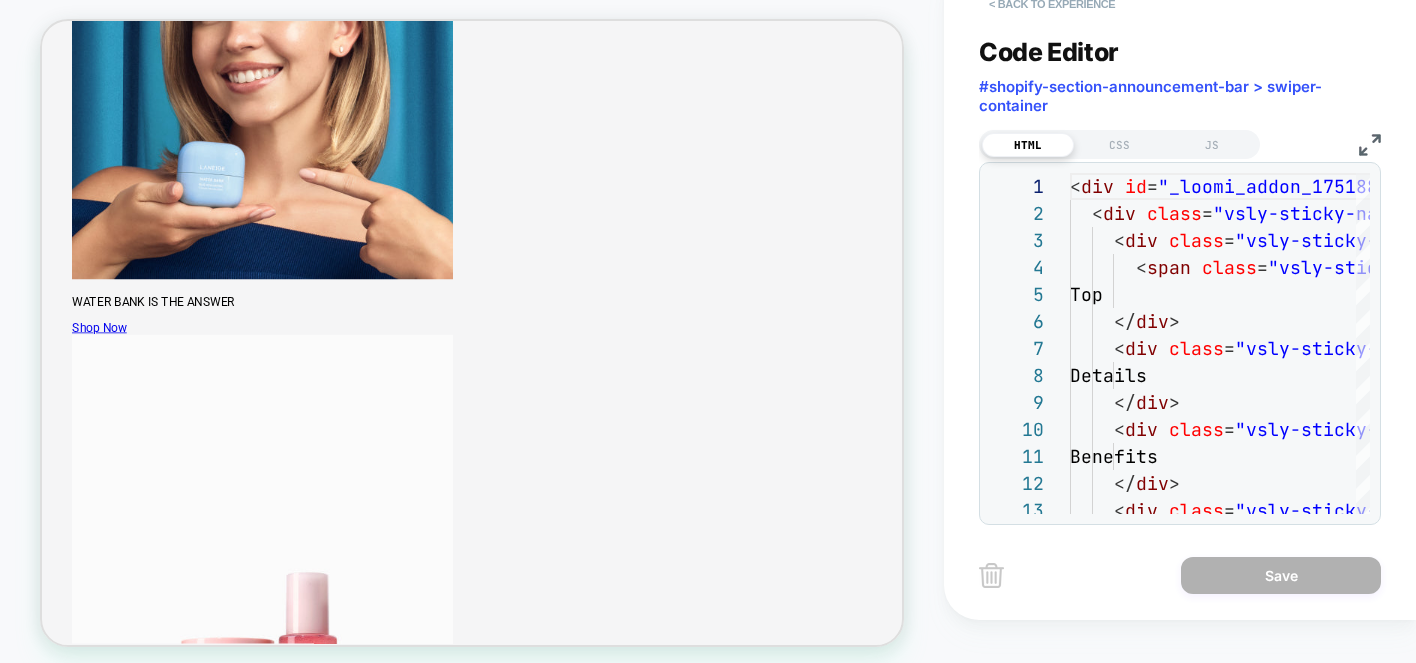 click on "< Back to experience" at bounding box center [1052, 4] 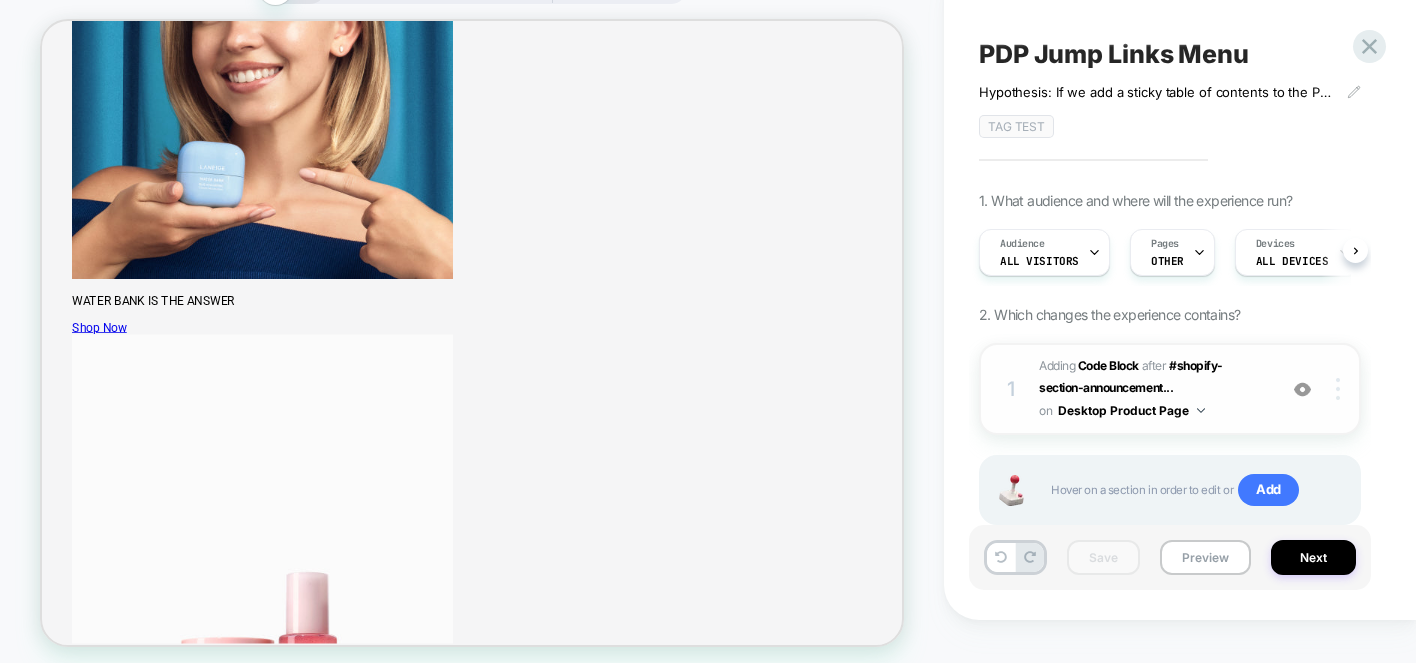 scroll, scrollTop: 0, scrollLeft: 1, axis: horizontal 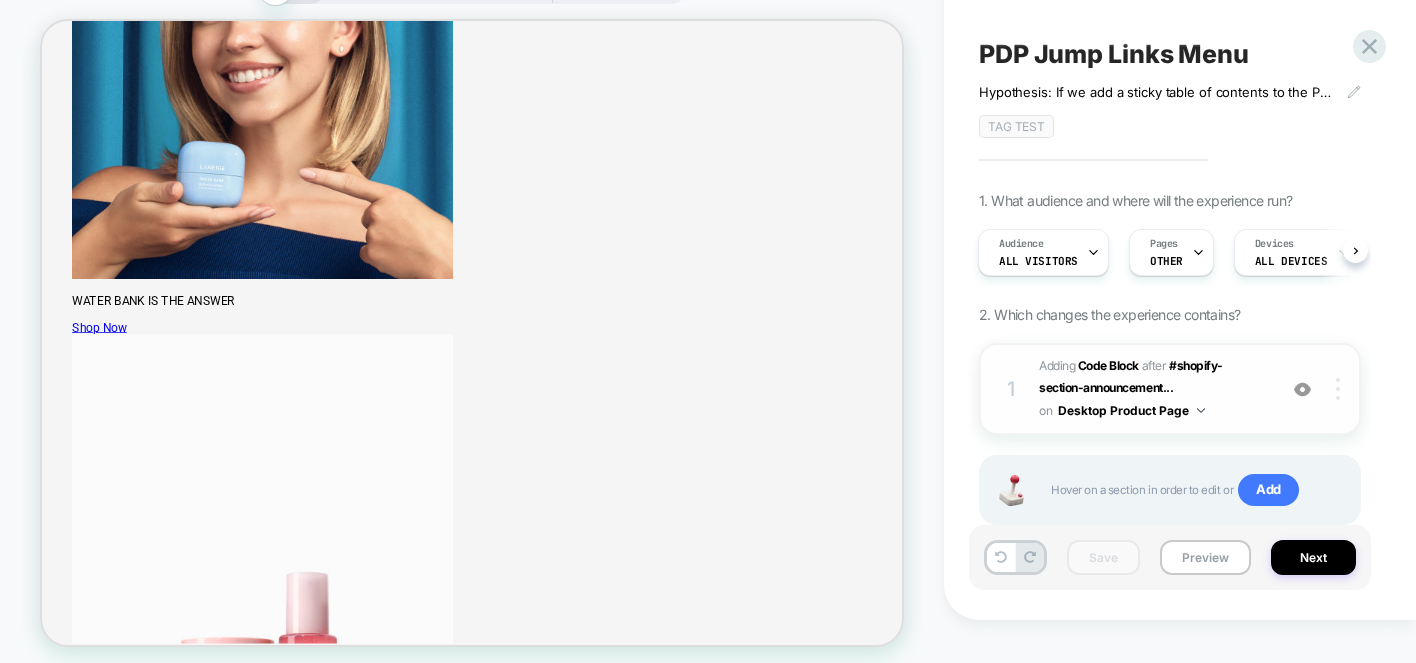click at bounding box center (1341, 389) 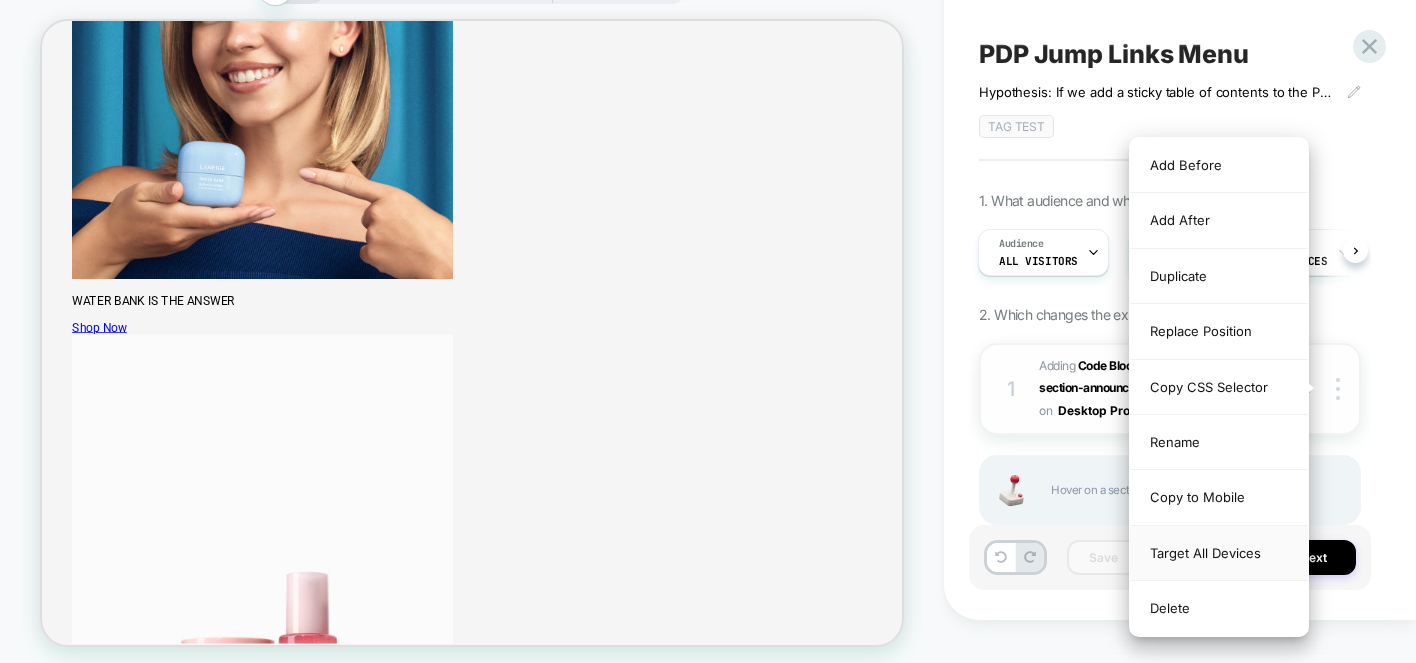 click on "Target   All Devices" at bounding box center (1219, 553) 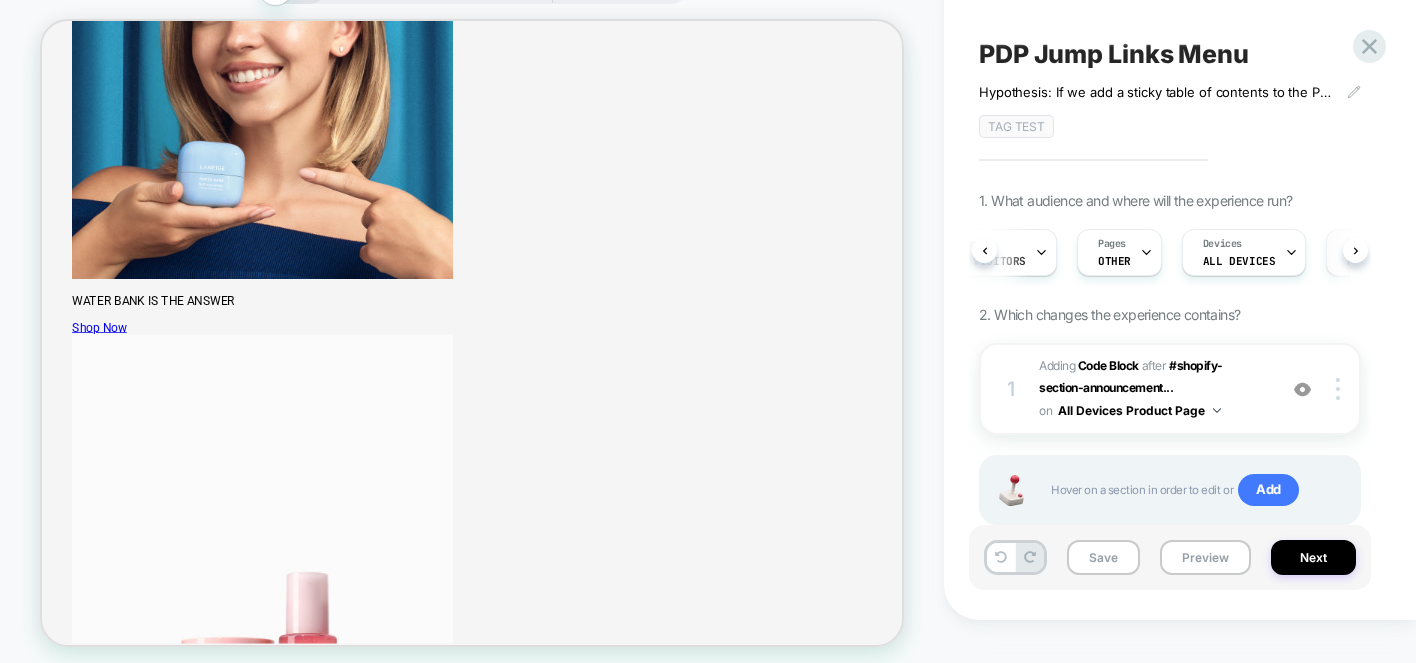 scroll, scrollTop: 0, scrollLeft: 65, axis: horizontal 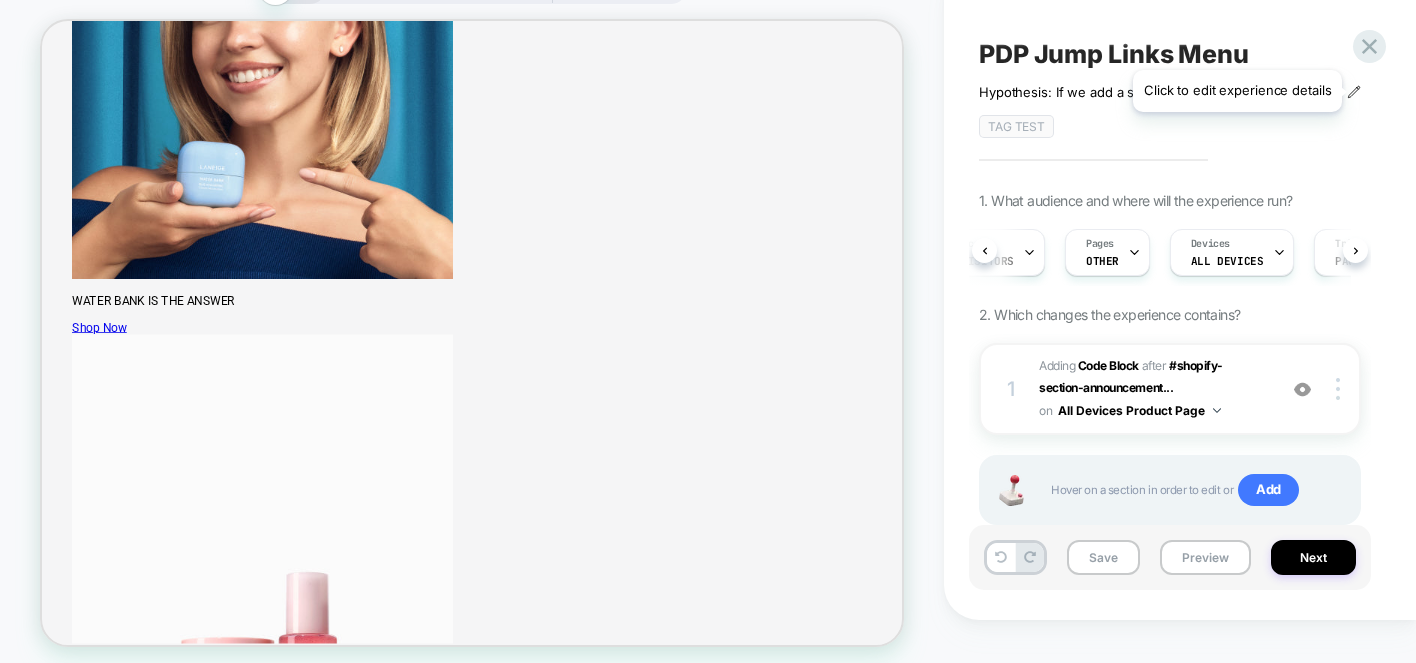 click 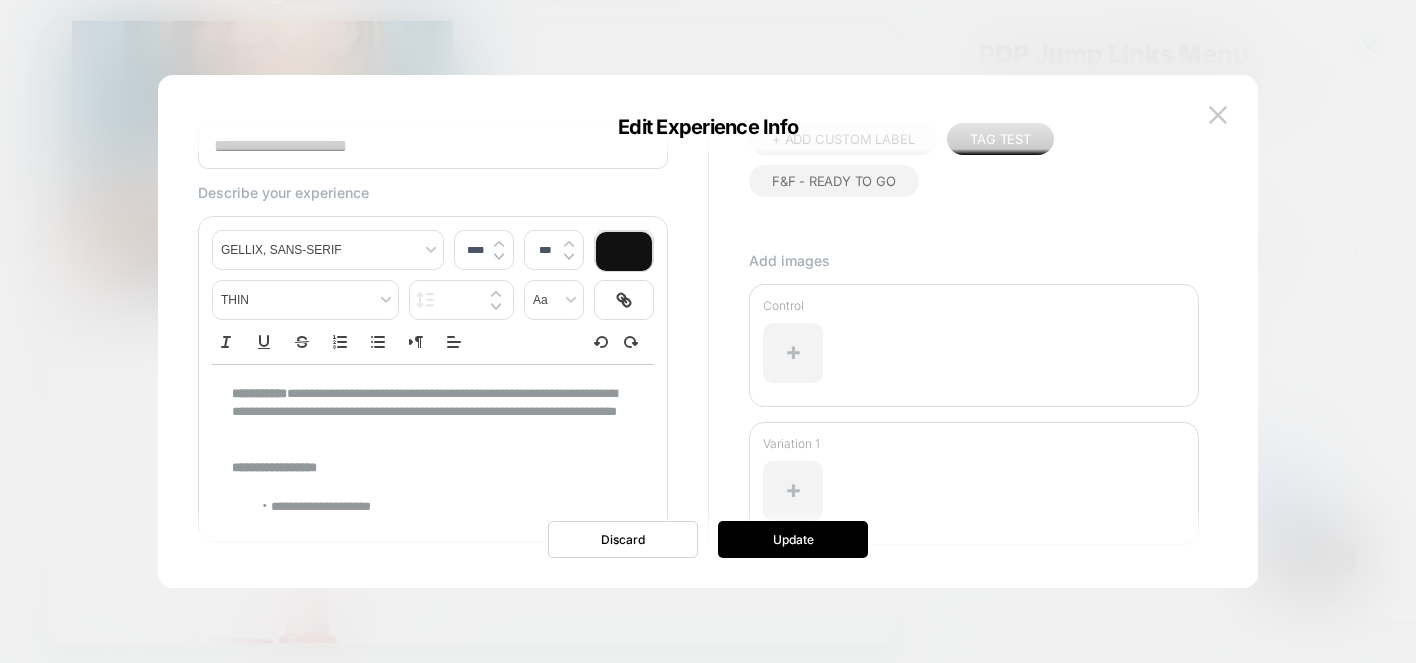 scroll, scrollTop: 155, scrollLeft: 0, axis: vertical 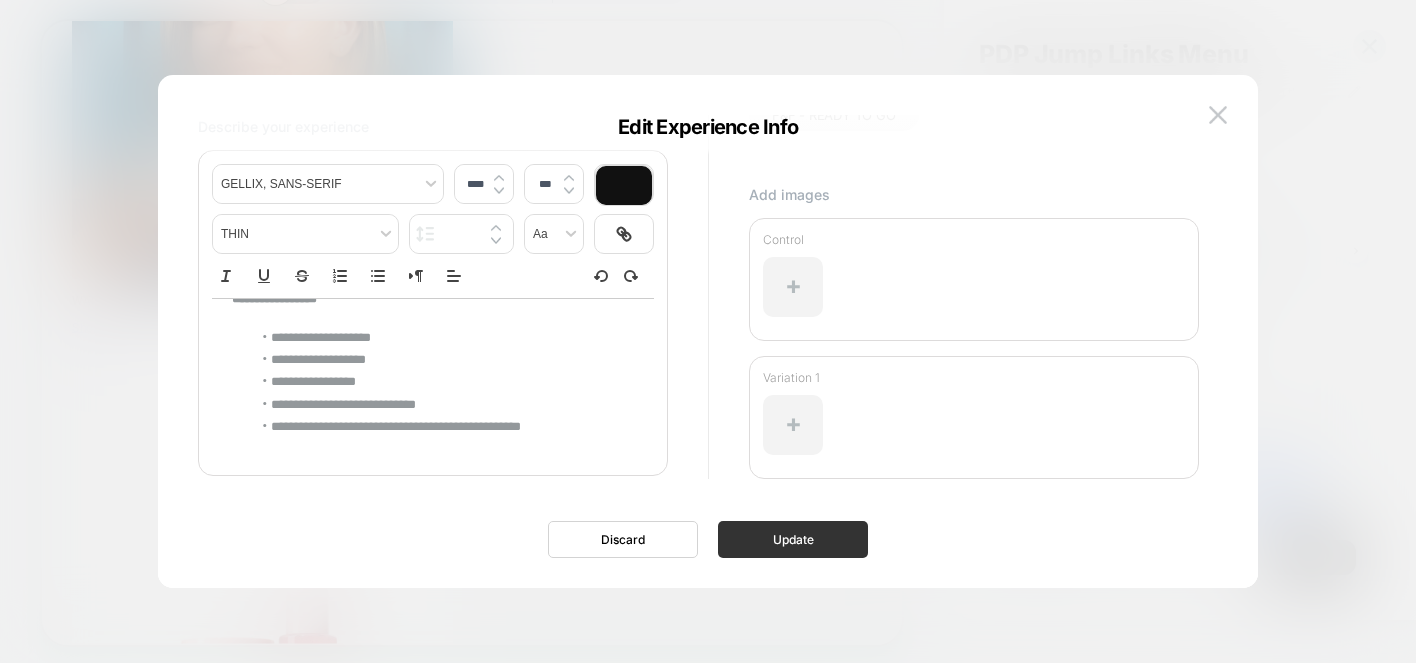 click on "Update" at bounding box center [793, 539] 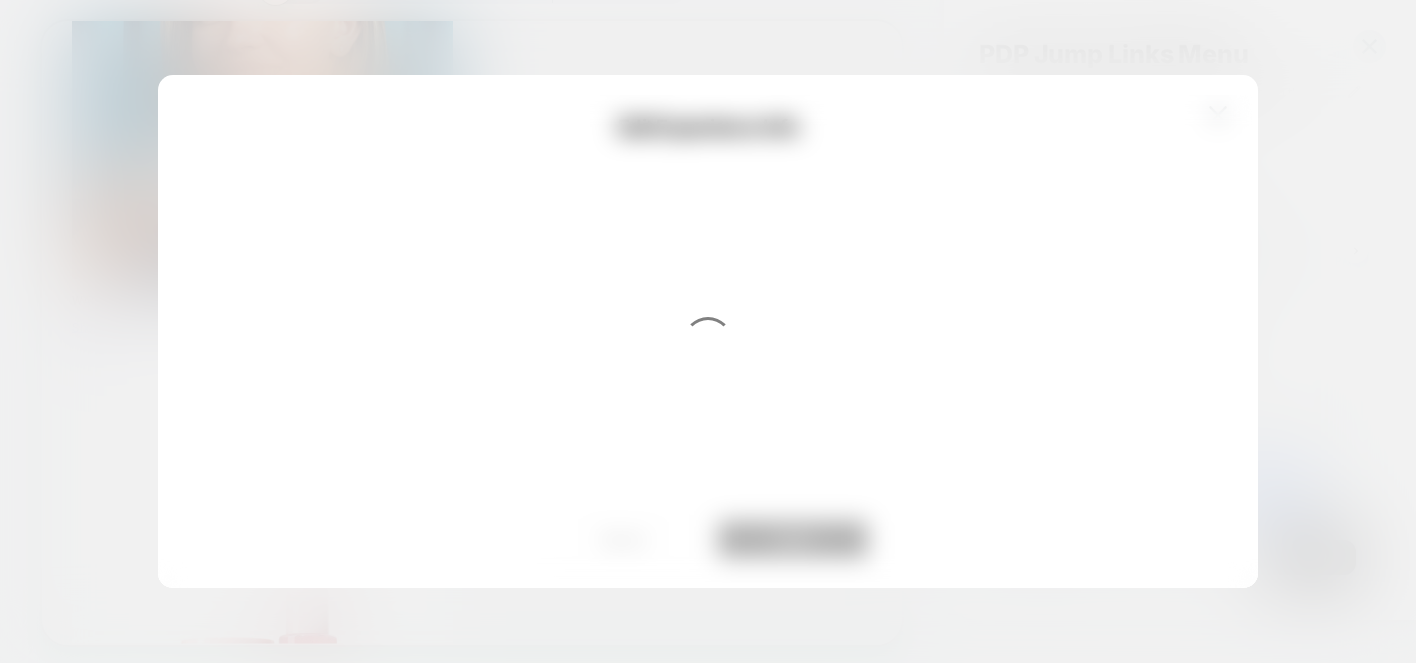 scroll, scrollTop: 0, scrollLeft: 0, axis: both 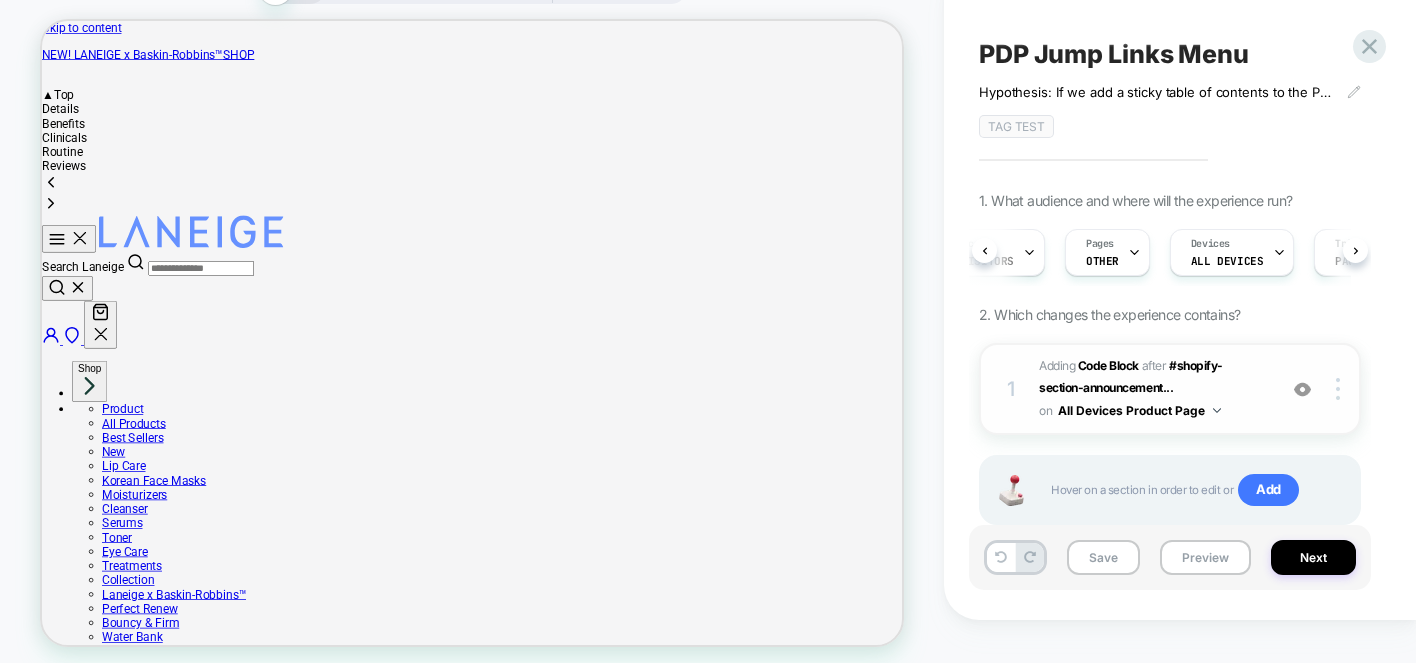 click on "Adding   Code Block   AFTER #shopify-section-announcement... #shopify-section-announcement-bar > swiper-container   on All Devices Product Page" at bounding box center (1152, 389) 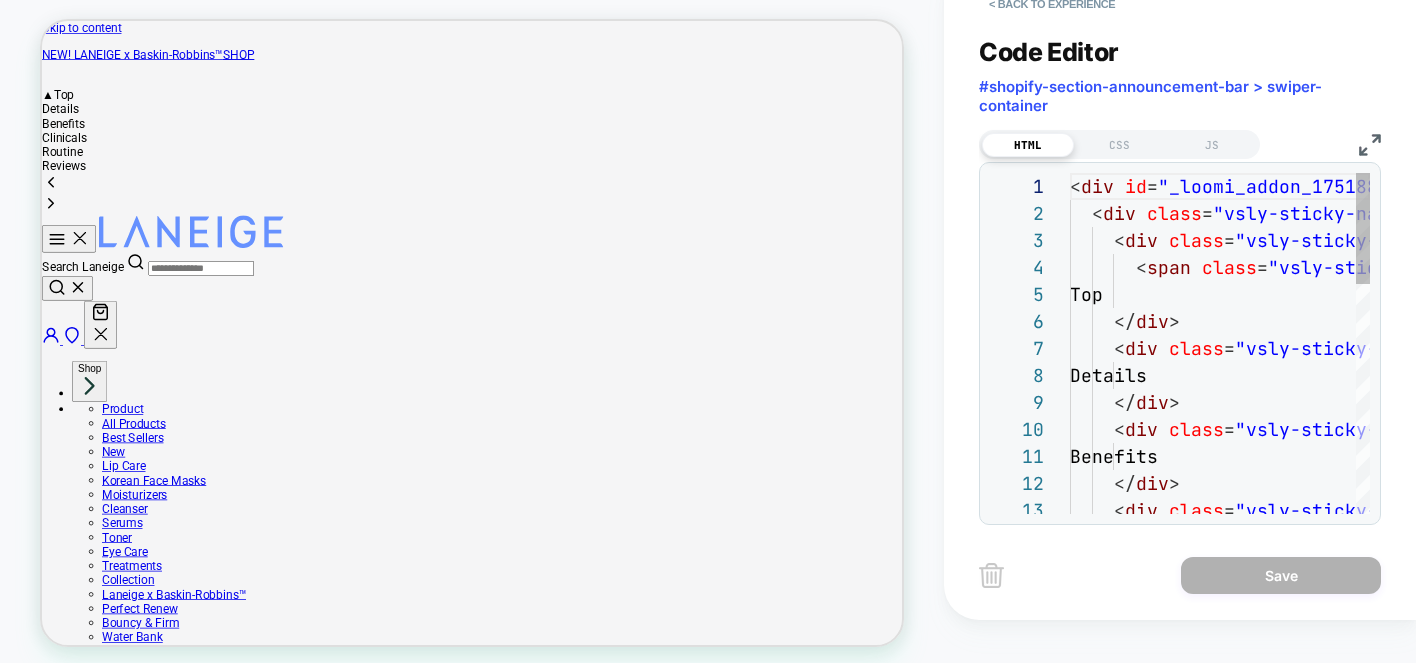 scroll, scrollTop: 270, scrollLeft: 0, axis: vertical 